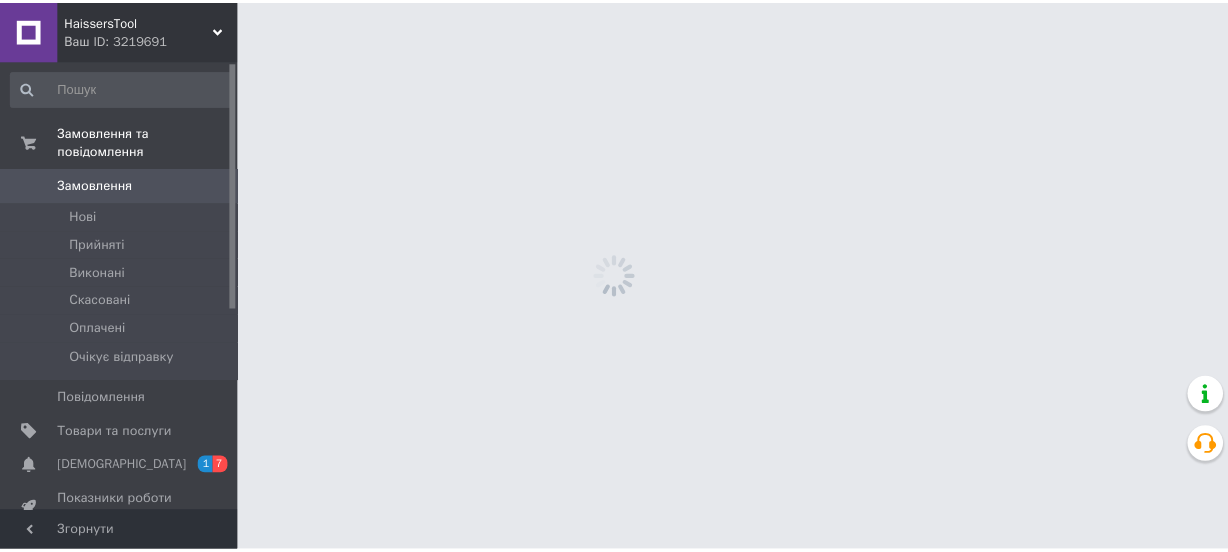 scroll, scrollTop: 0, scrollLeft: 0, axis: both 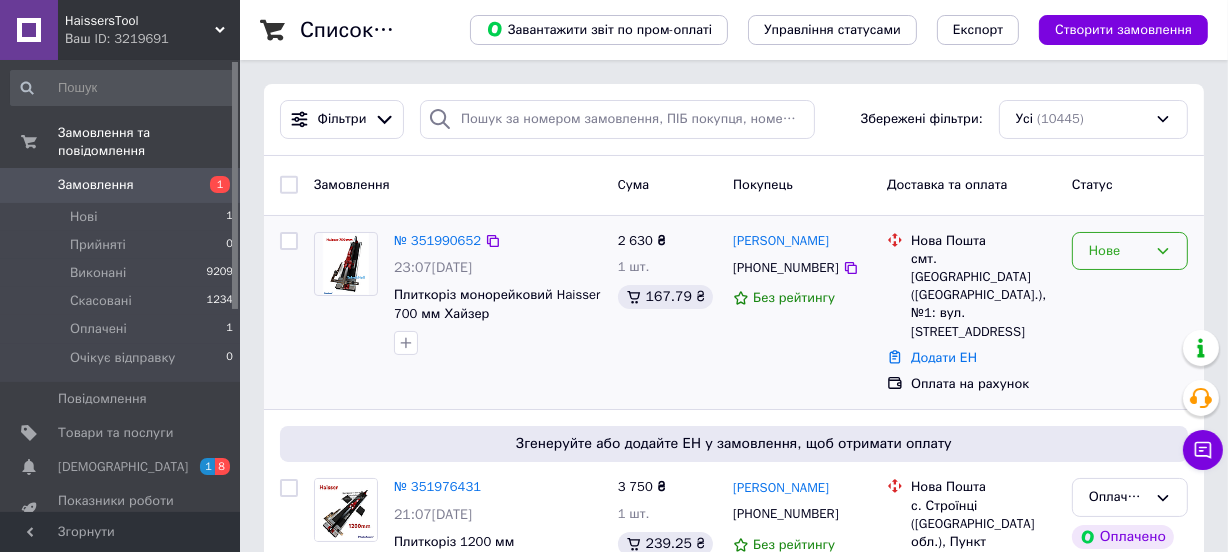 click on "Нове" at bounding box center (1118, 251) 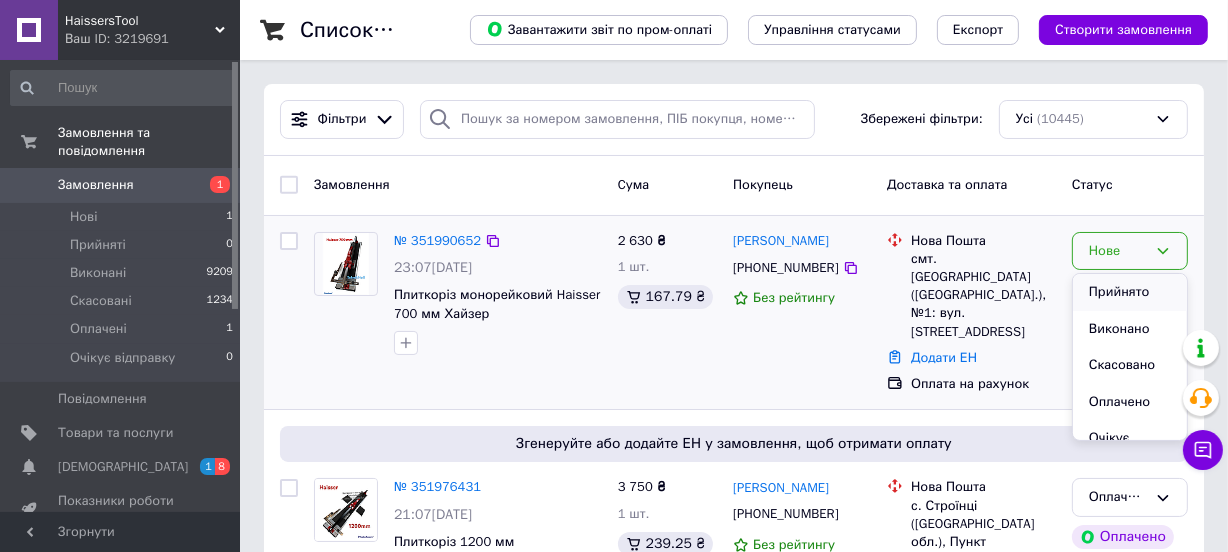 click on "Прийнято" at bounding box center [1130, 292] 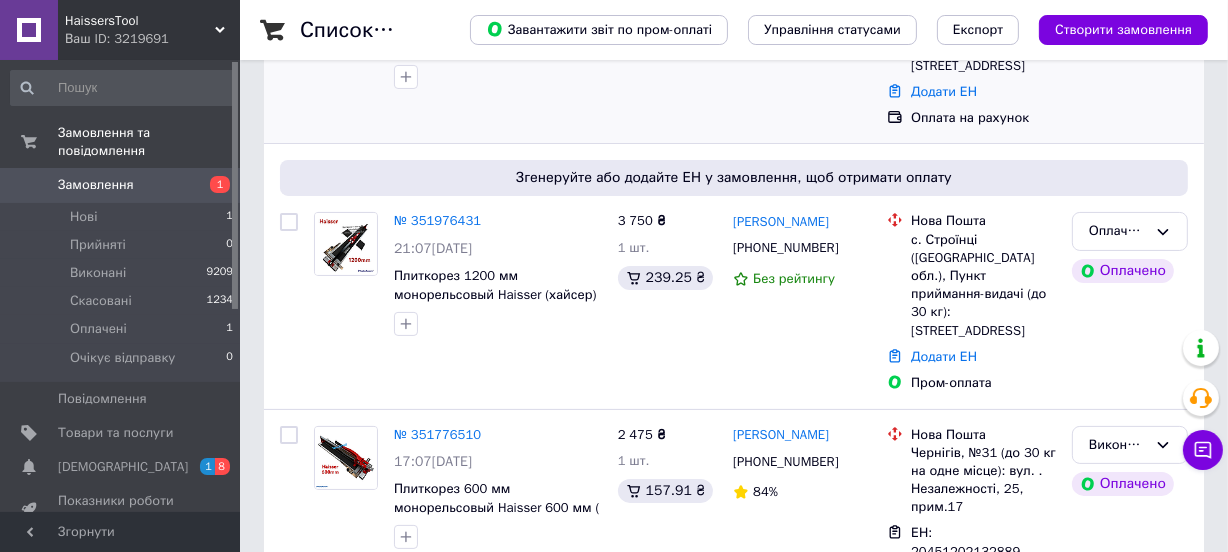 scroll, scrollTop: 272, scrollLeft: 0, axis: vertical 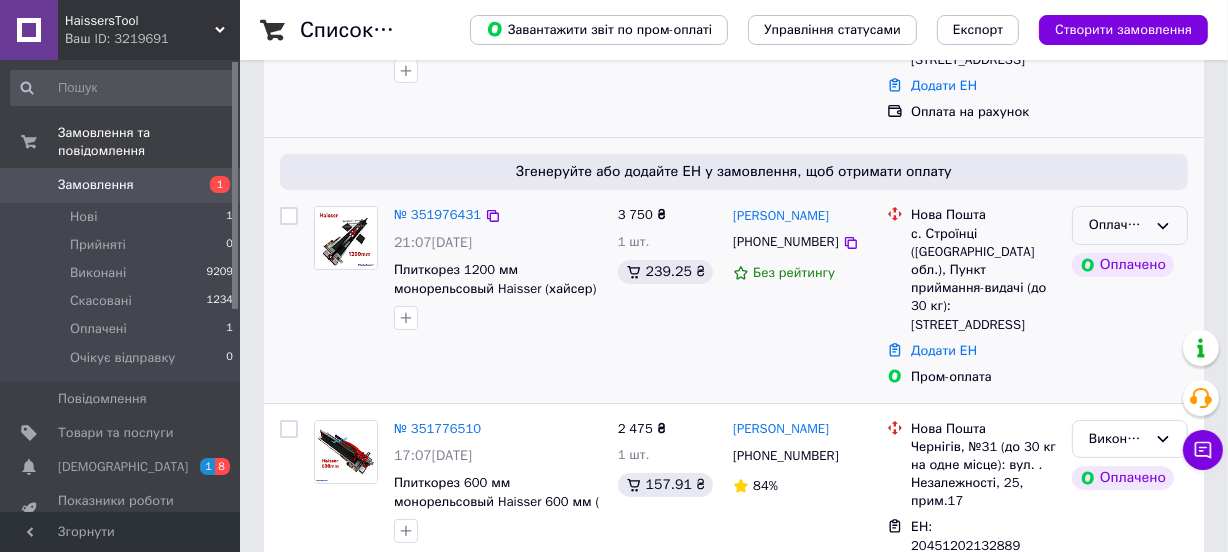 click on "Оплачено" at bounding box center (1118, 225) 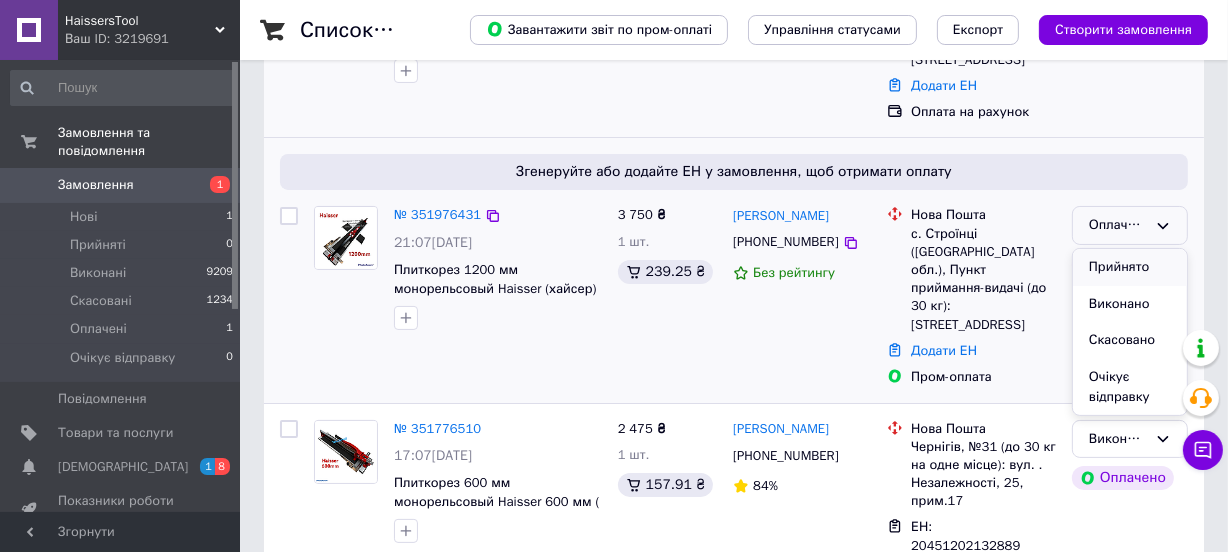 click on "Прийнято" at bounding box center [1130, 267] 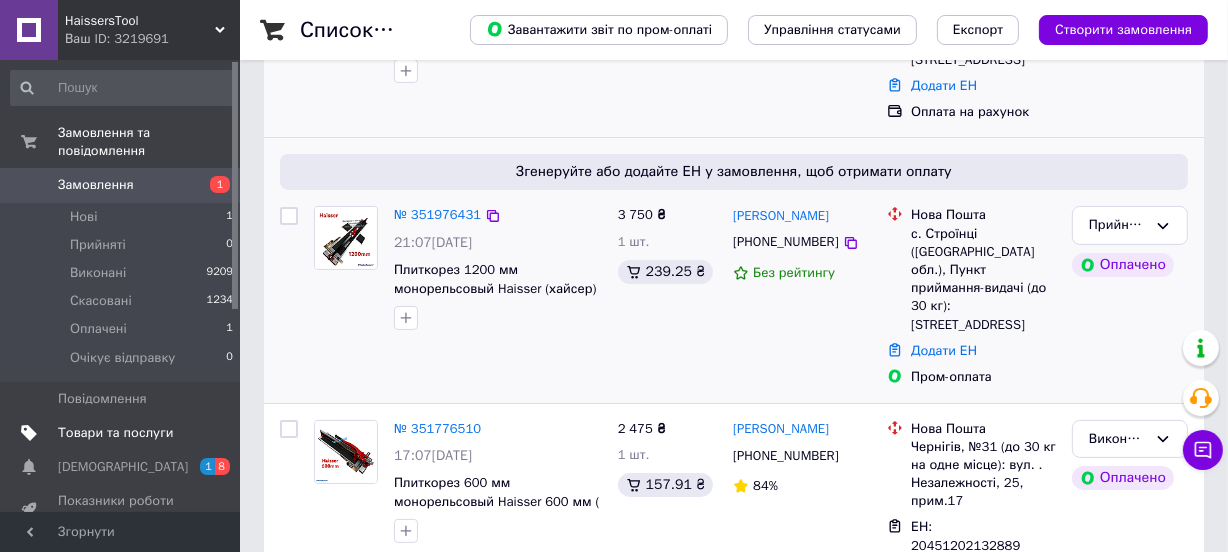 click on "Товари та послуги" at bounding box center [115, 433] 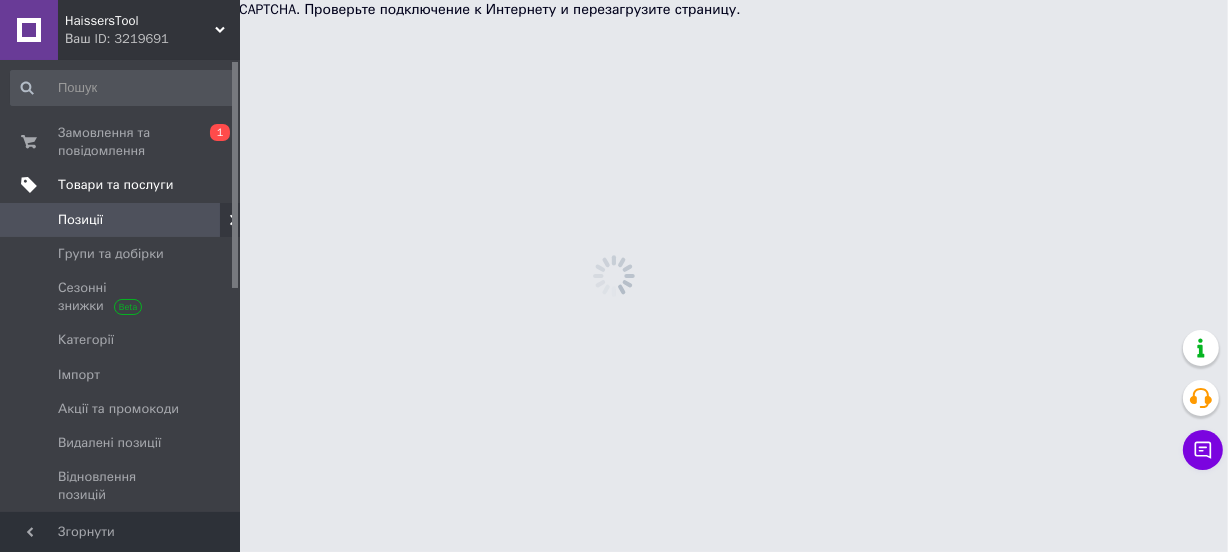 scroll, scrollTop: 0, scrollLeft: 0, axis: both 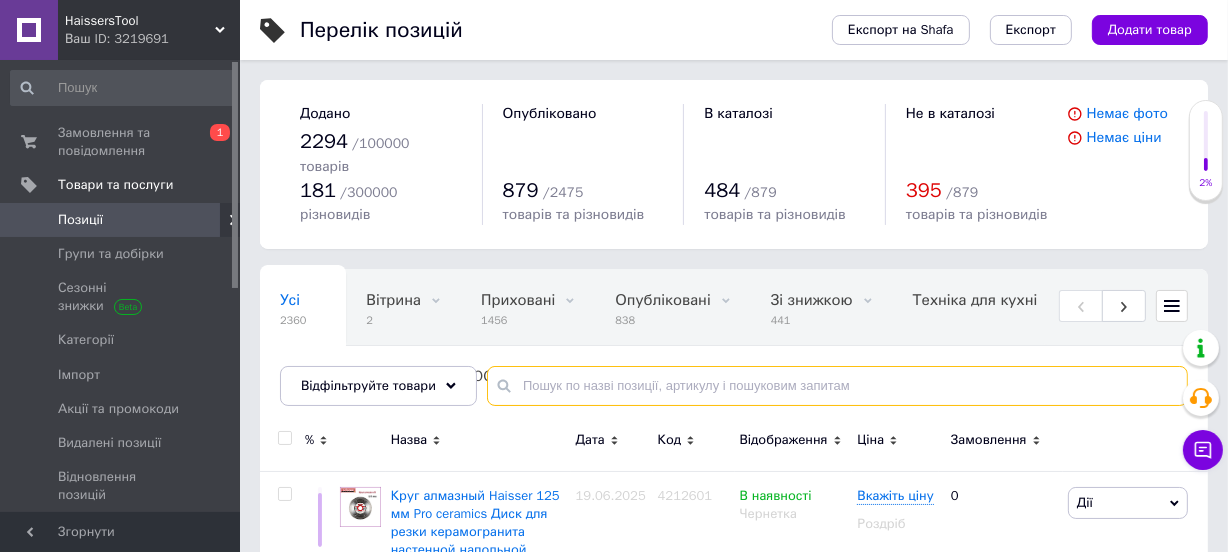 click at bounding box center (837, 386) 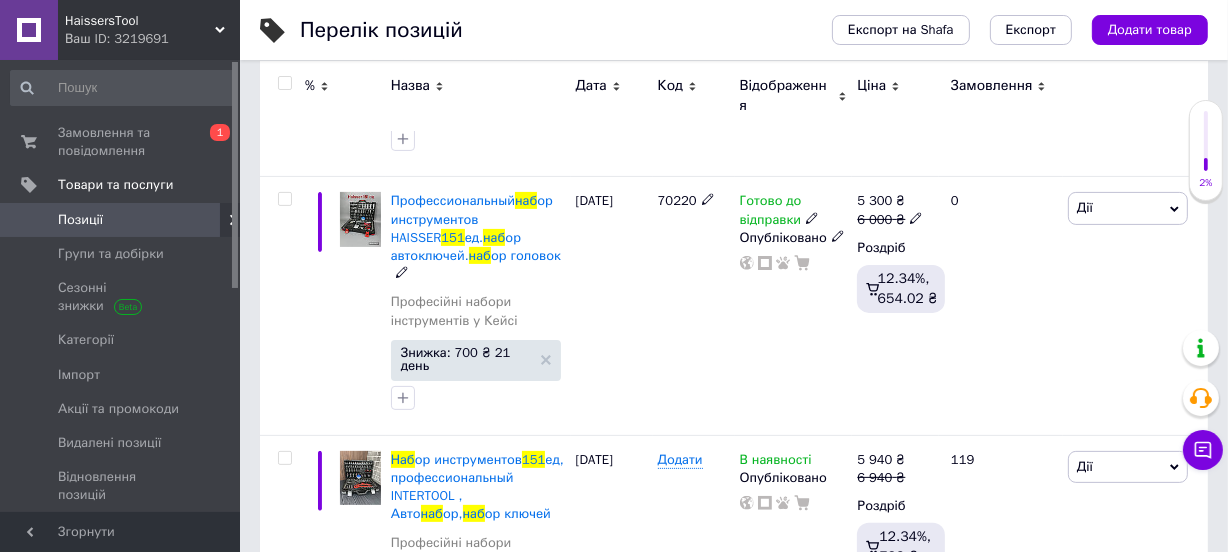 scroll, scrollTop: 454, scrollLeft: 0, axis: vertical 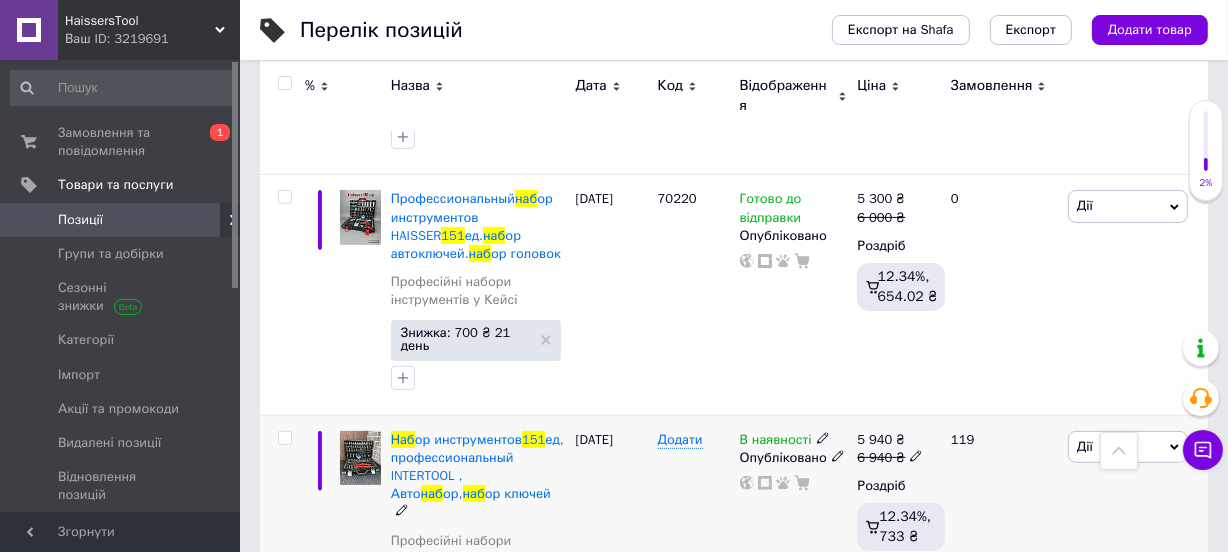 type on "151 наб" 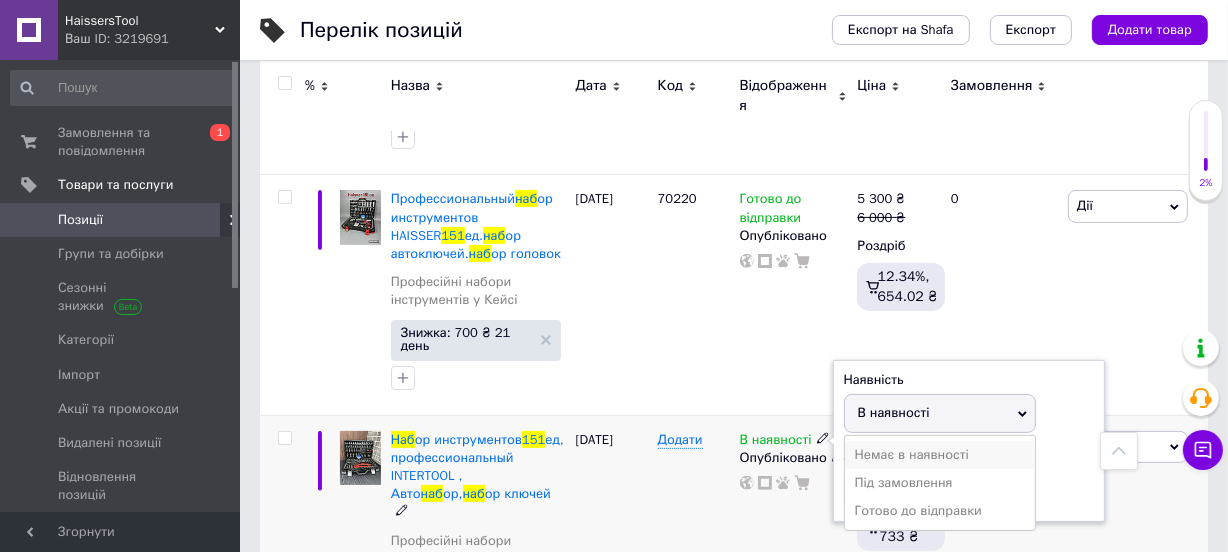 click on "Немає в наявності" at bounding box center [940, 455] 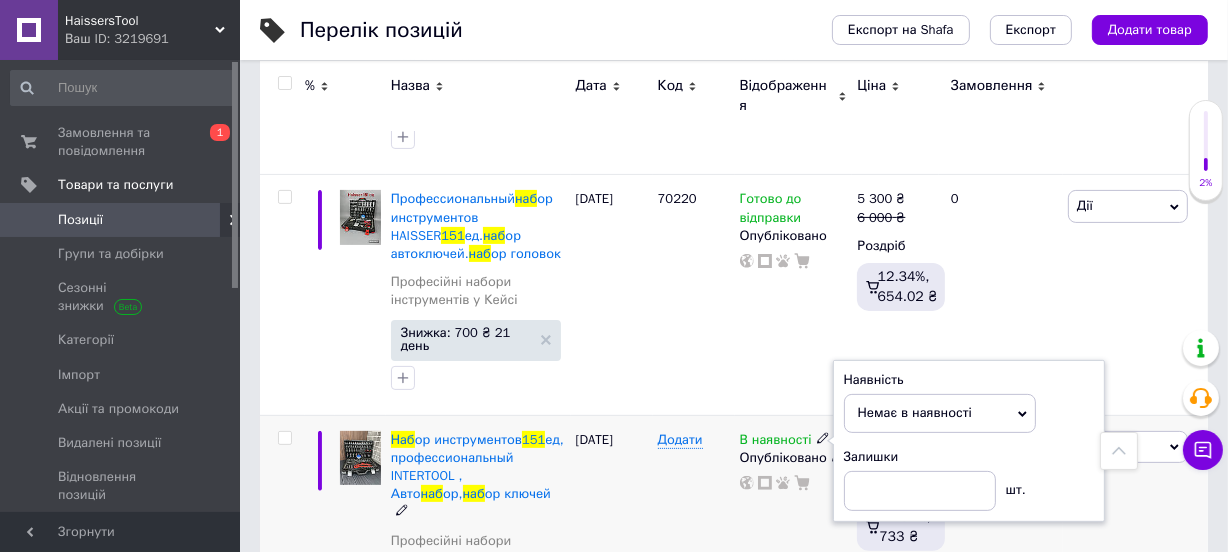 click on "В наявності Наявність Немає в наявності В наявності Під замовлення Готово до відправки Залишки шт. Опубліковано" at bounding box center (794, 544) 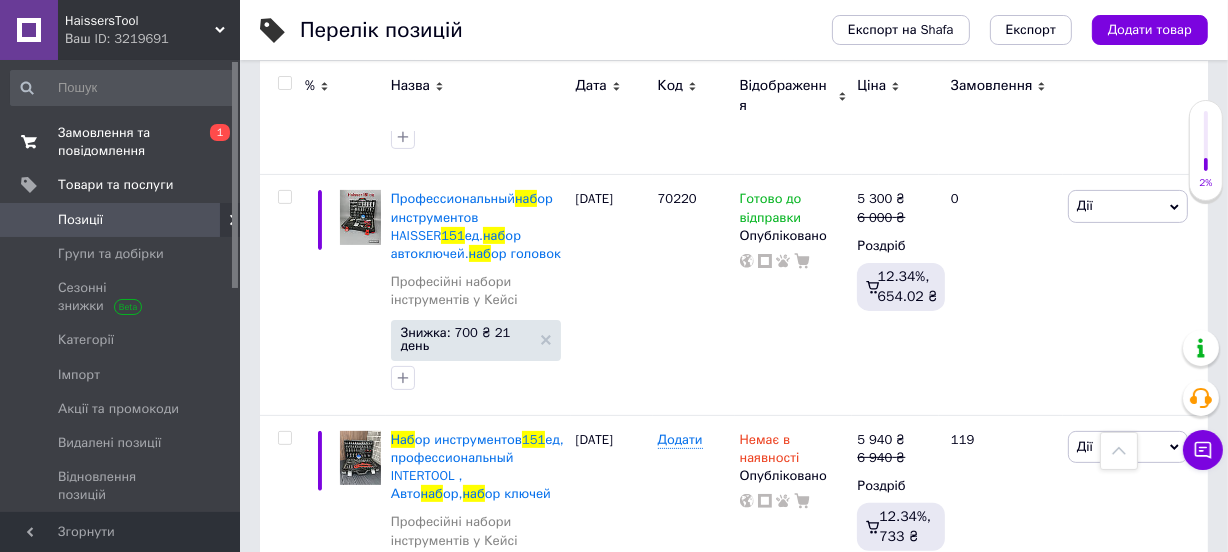 click on "Замовлення та повідомлення" at bounding box center (121, 142) 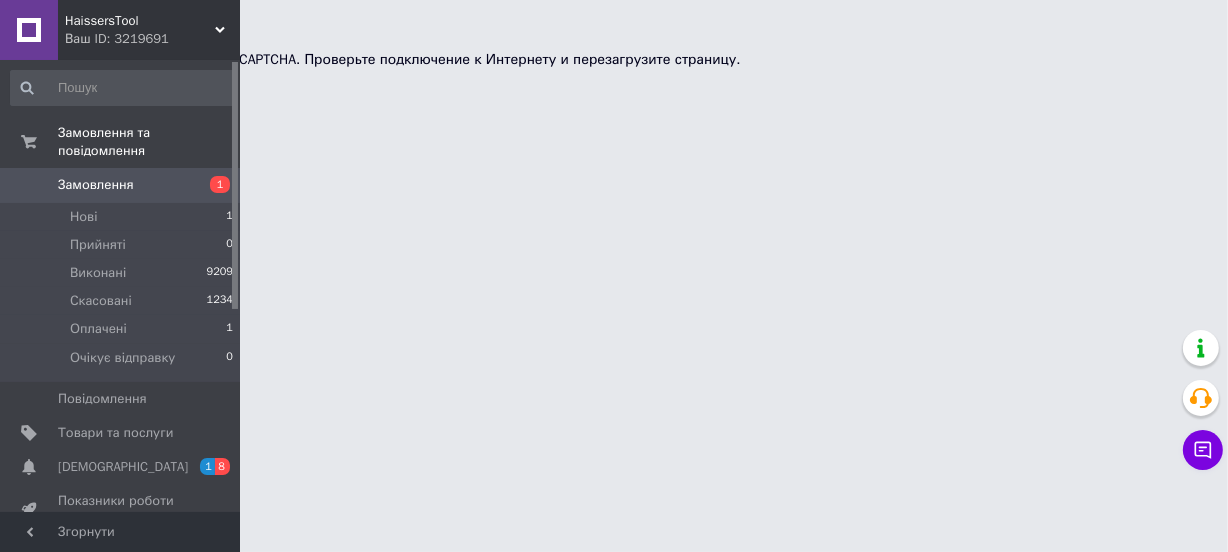scroll, scrollTop: 0, scrollLeft: 0, axis: both 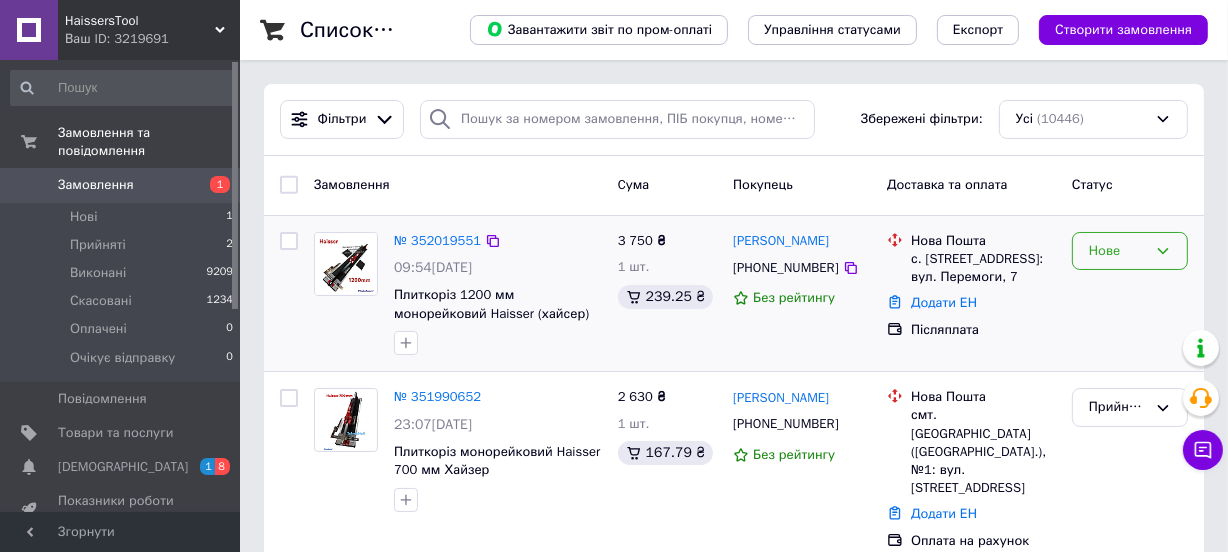 click on "Нове" at bounding box center (1118, 251) 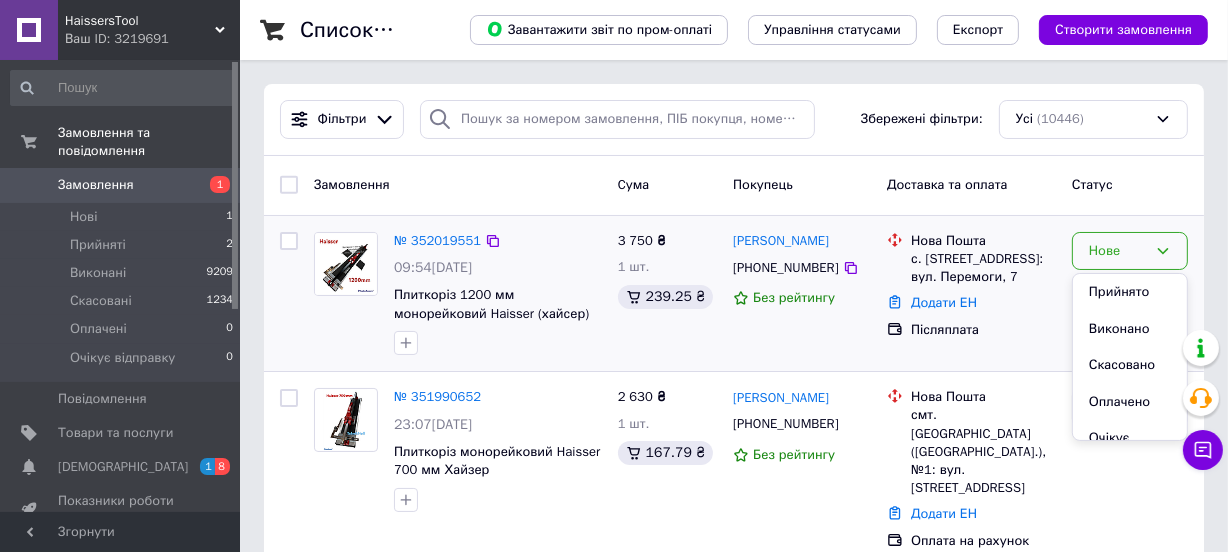 click on "Прийнято" at bounding box center [1130, 292] 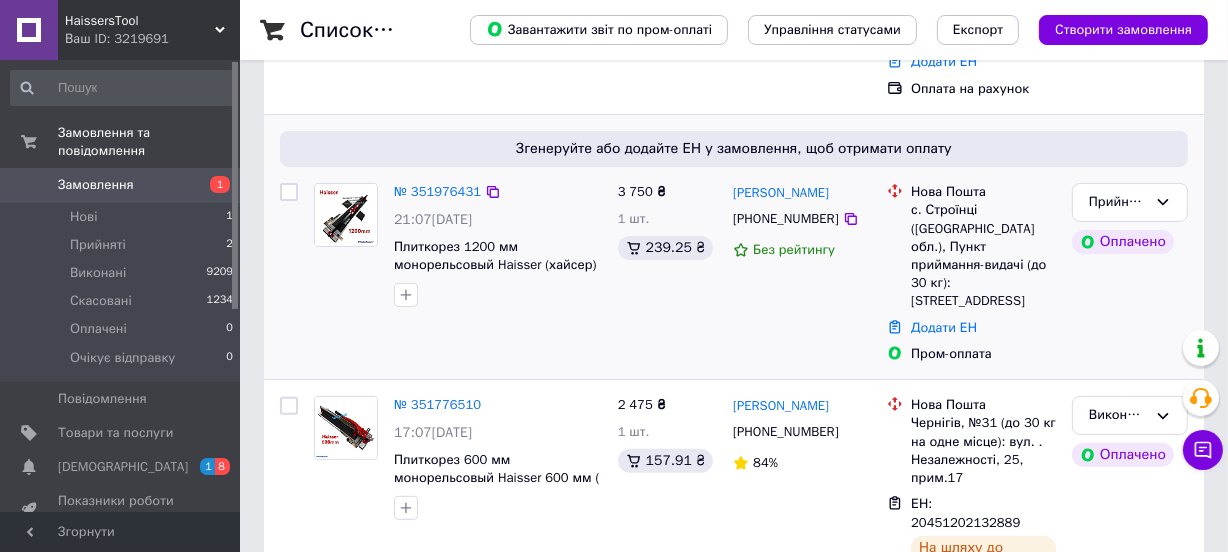 scroll, scrollTop: 454, scrollLeft: 0, axis: vertical 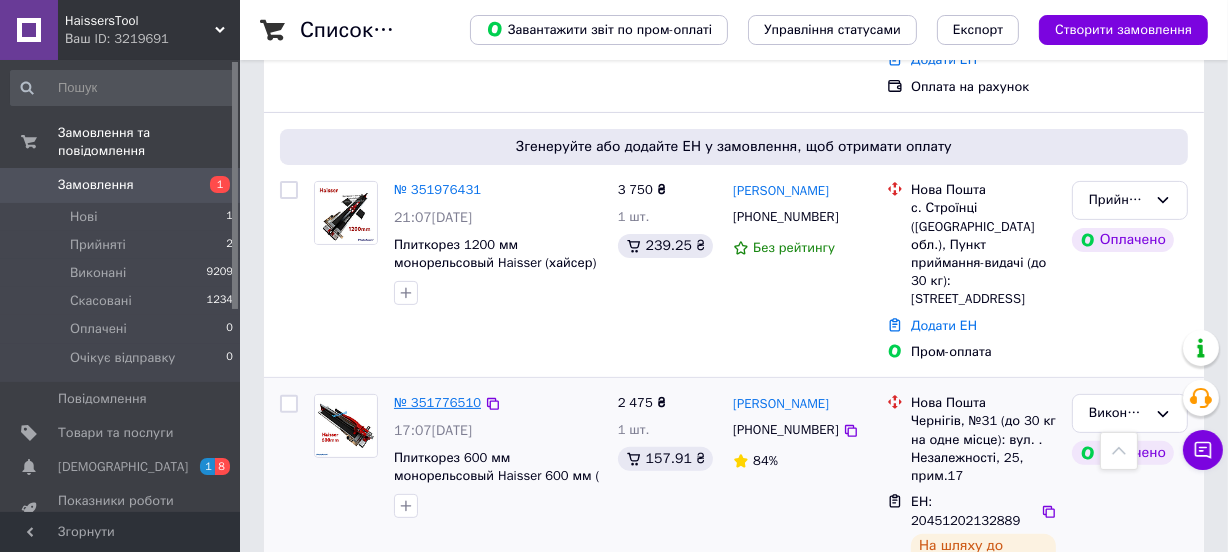click on "№ 351776510" at bounding box center (437, 402) 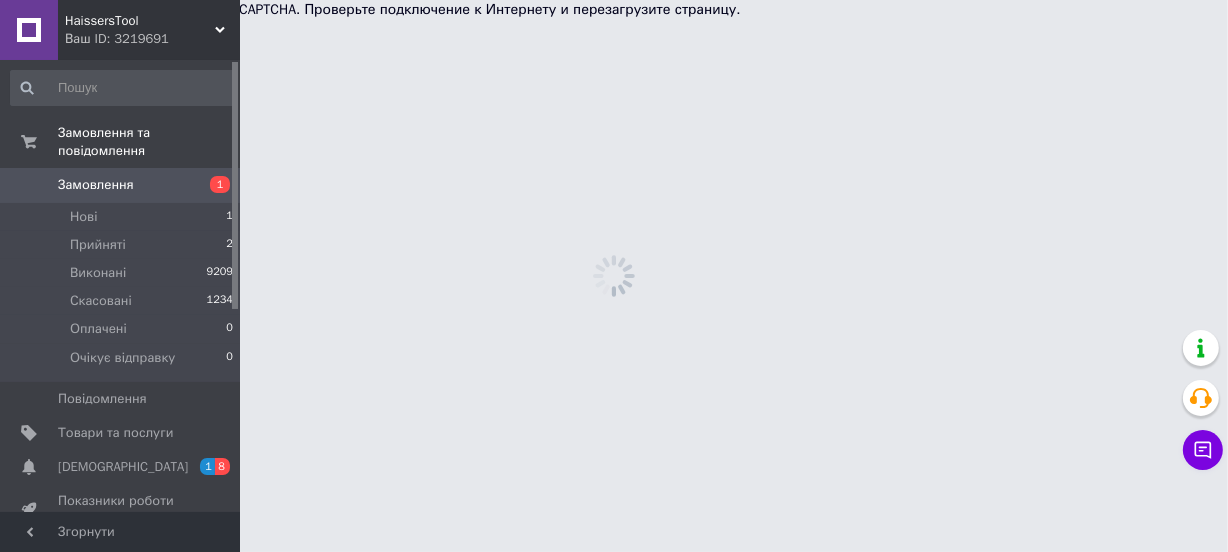 scroll, scrollTop: 0, scrollLeft: 0, axis: both 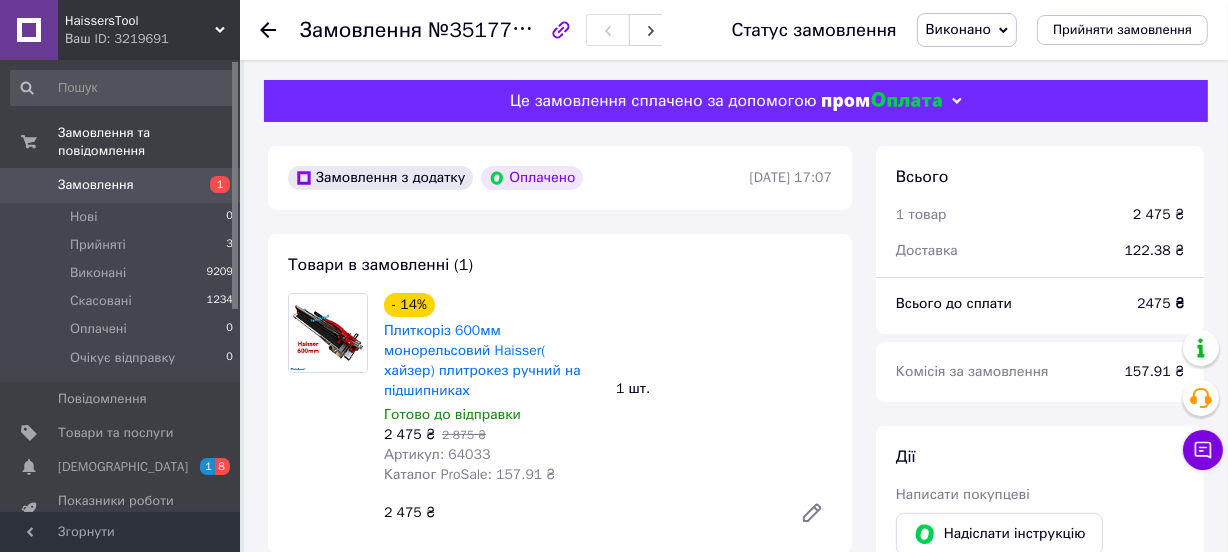 click on "Замовлення №351776510 Статус замовлення Виконано Прийнято Скасовано Оплачено Очікує відправку Прийняти замовлення" at bounding box center [734, 30] 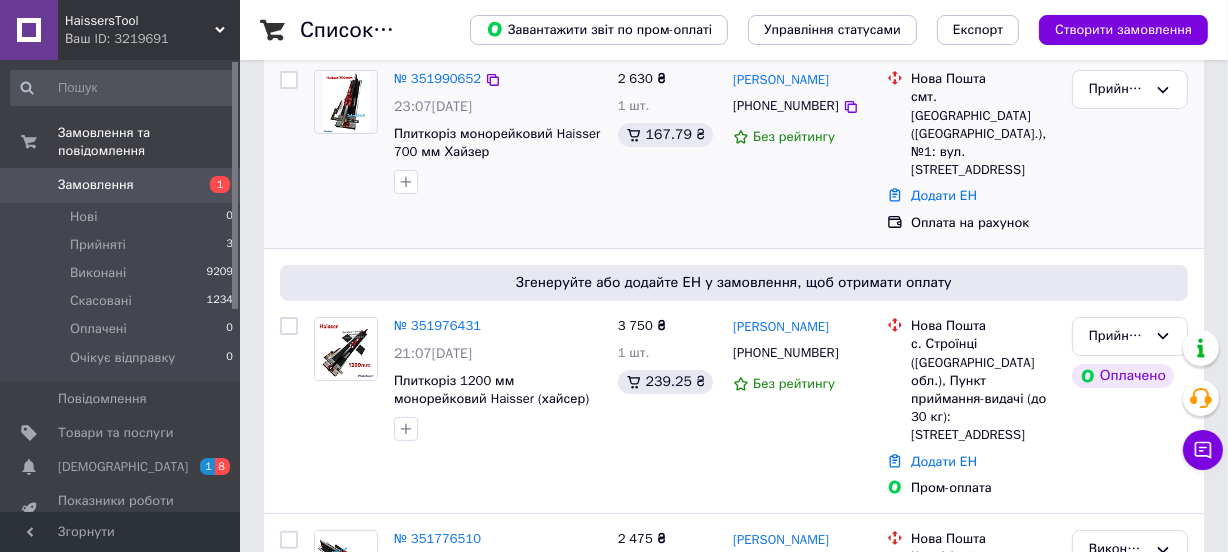 scroll, scrollTop: 363, scrollLeft: 0, axis: vertical 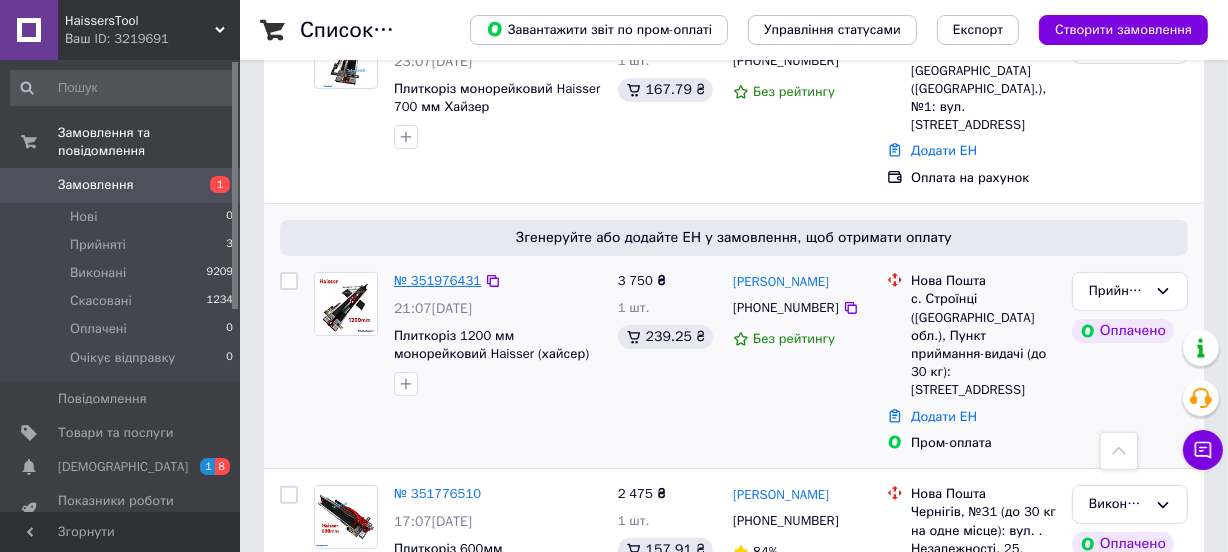 click on "№ 351976431" at bounding box center [437, 280] 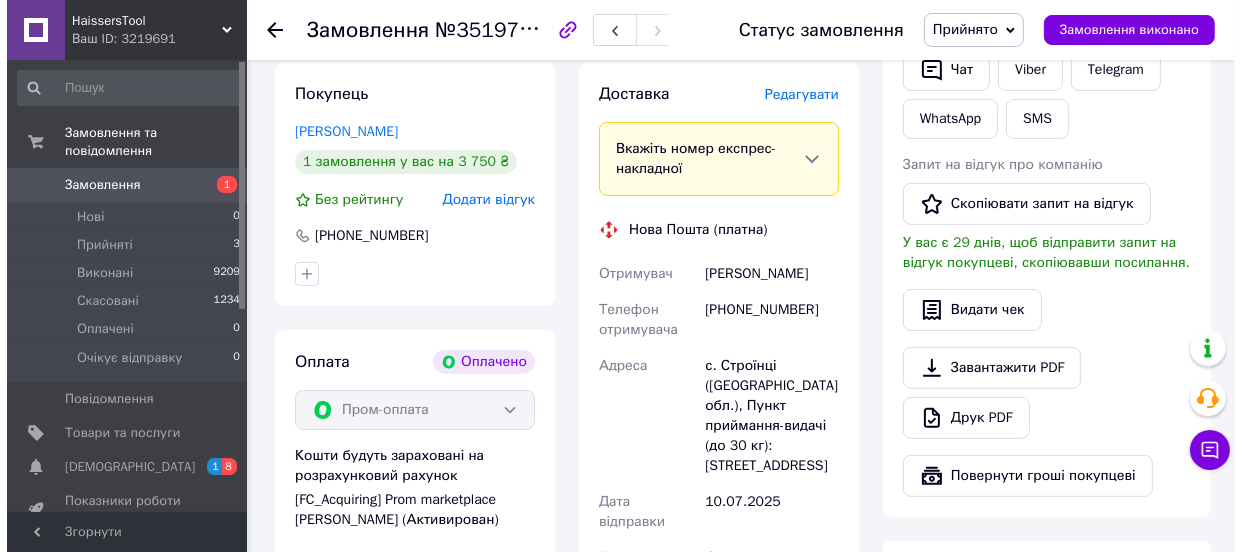 scroll, scrollTop: 454, scrollLeft: 0, axis: vertical 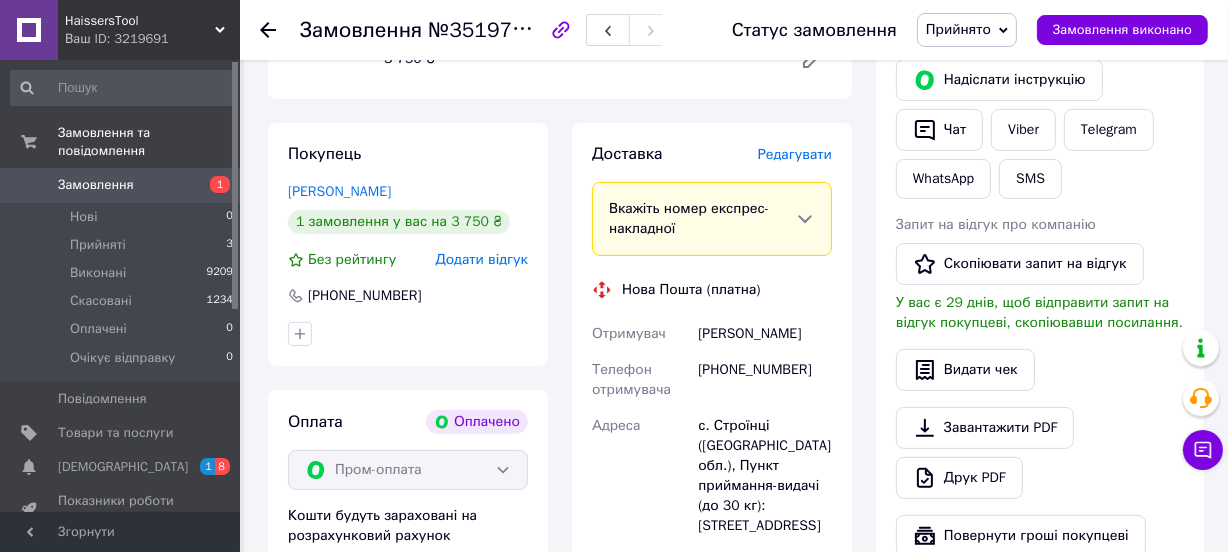 click on "Редагувати" at bounding box center [795, 154] 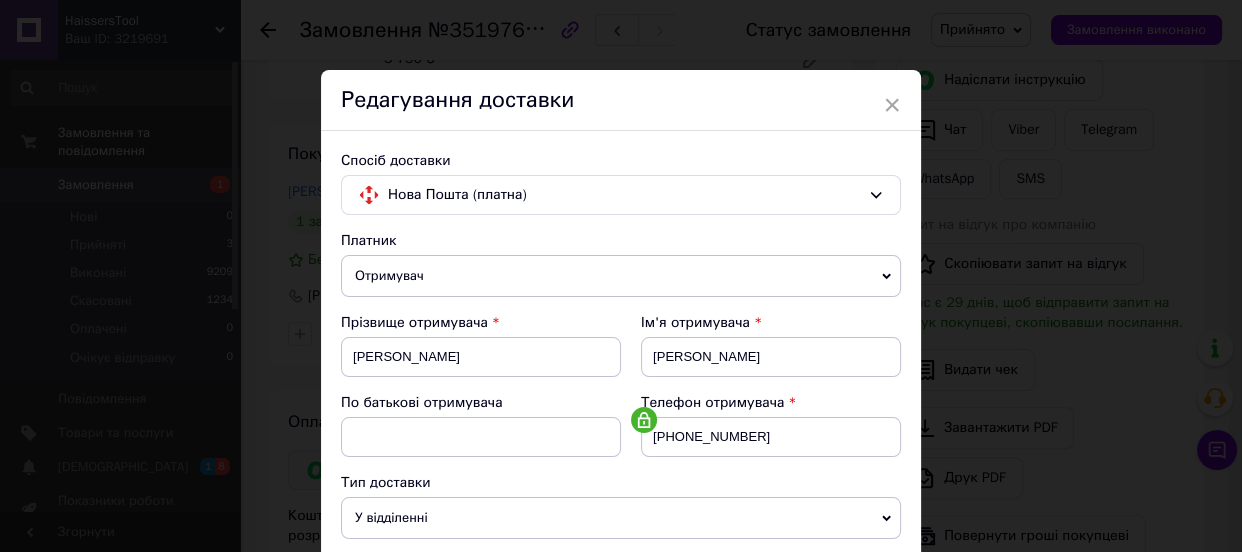 scroll, scrollTop: 181, scrollLeft: 0, axis: vertical 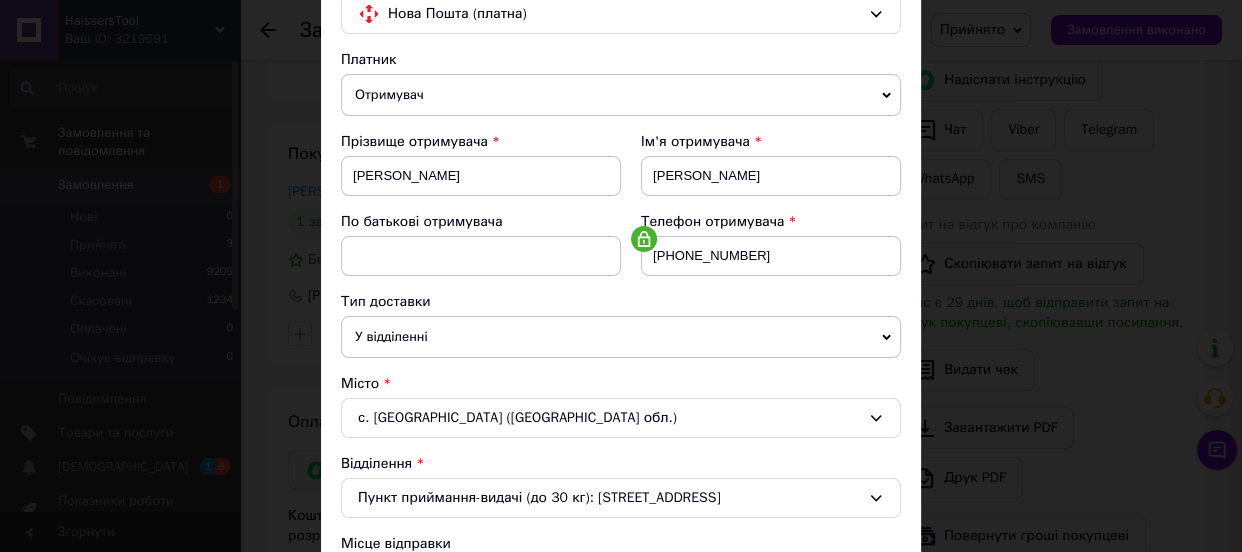 click on "с. Строїнці (Вінницька обл.)" at bounding box center (621, 418) 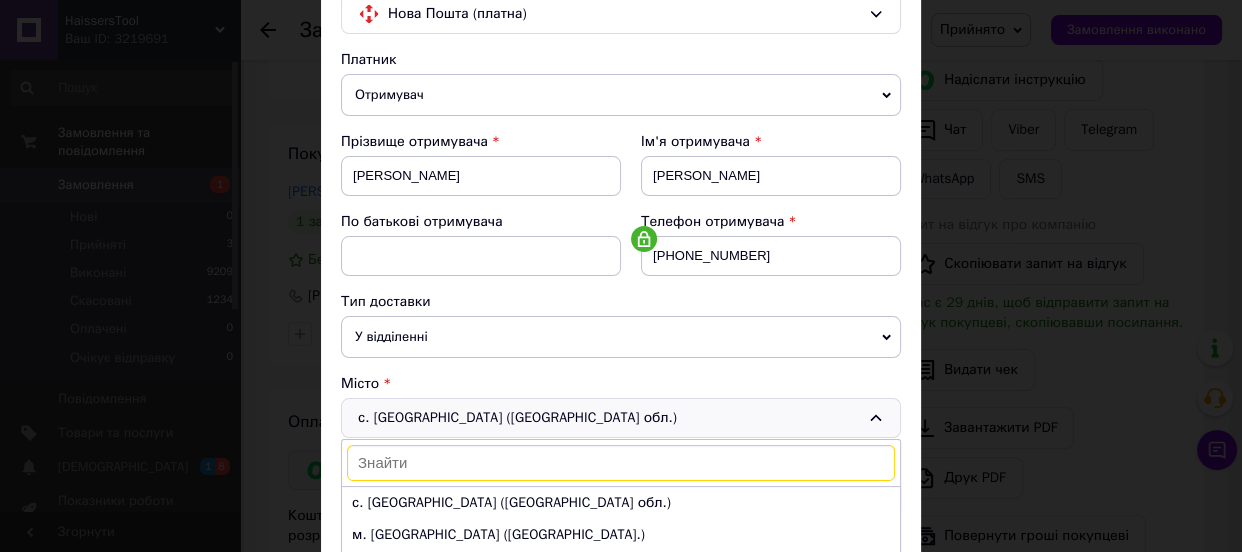 click at bounding box center [621, 463] 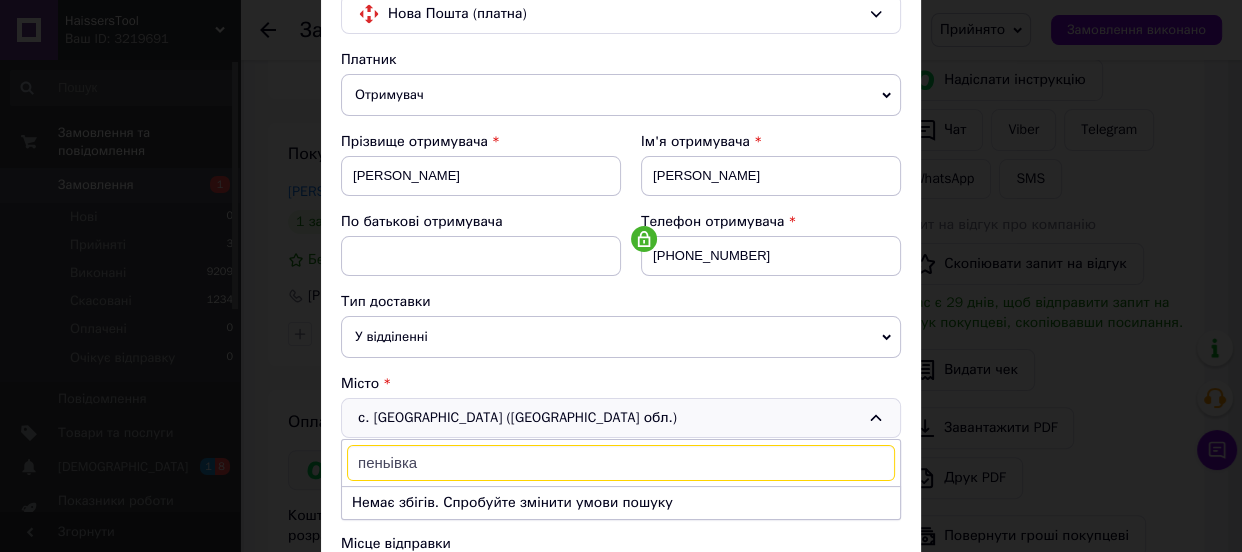 click on "пеньівка" at bounding box center [621, 463] 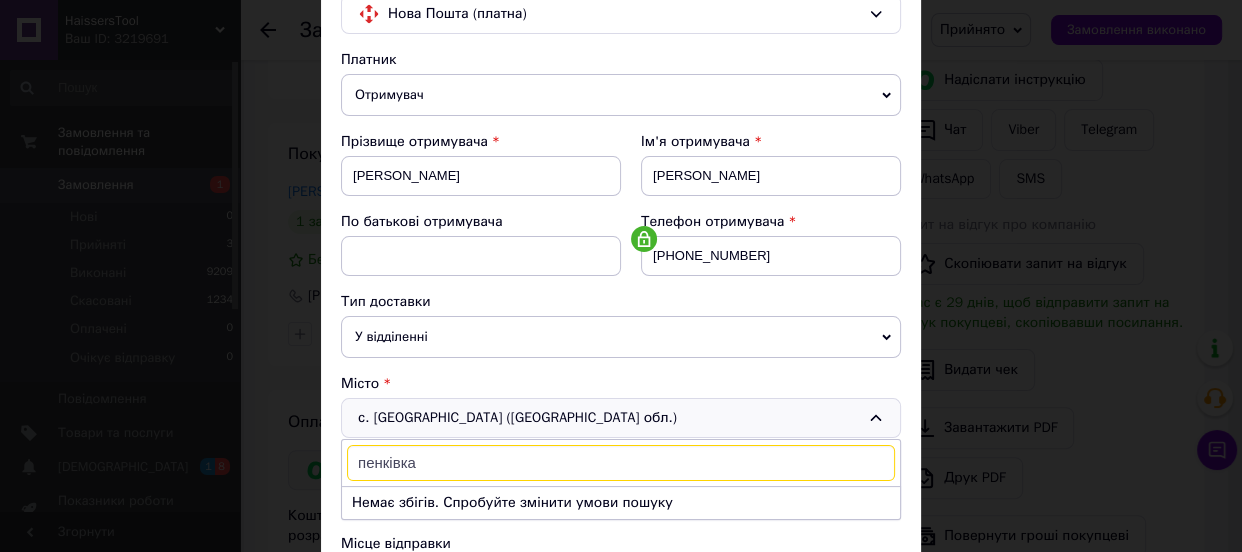click on "пенківка" at bounding box center [621, 463] 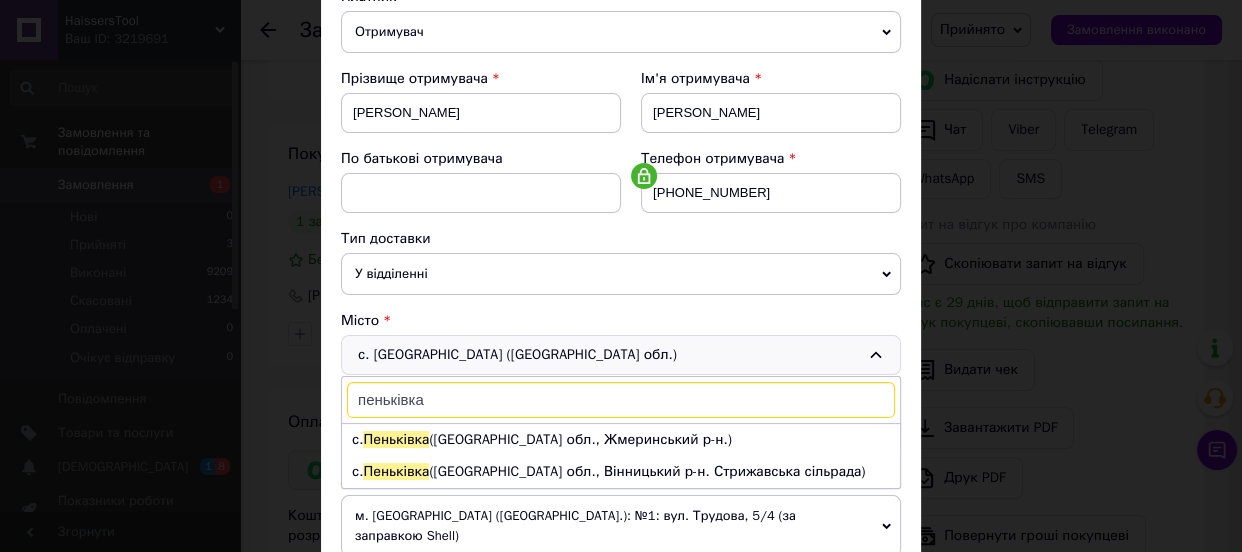 scroll, scrollTop: 272, scrollLeft: 0, axis: vertical 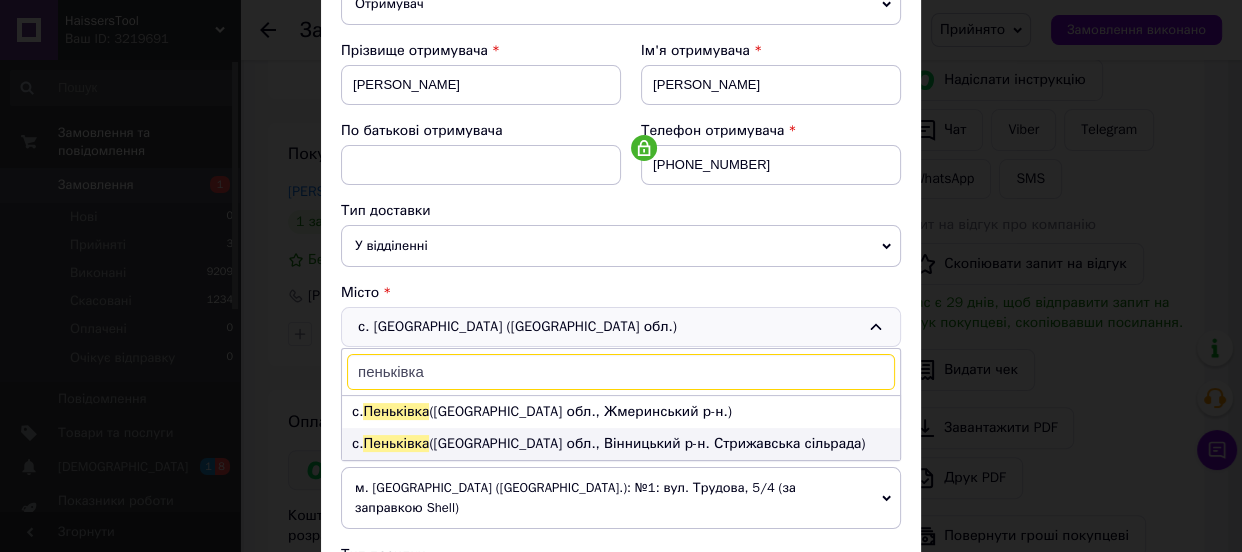 type on "пеньківка" 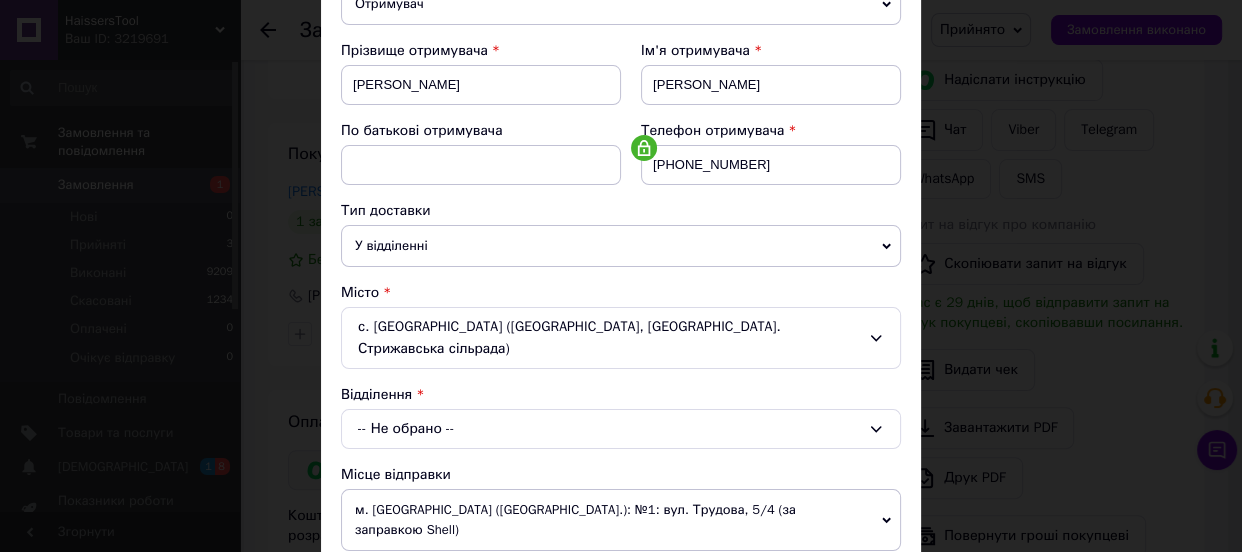 scroll, scrollTop: 363, scrollLeft: 0, axis: vertical 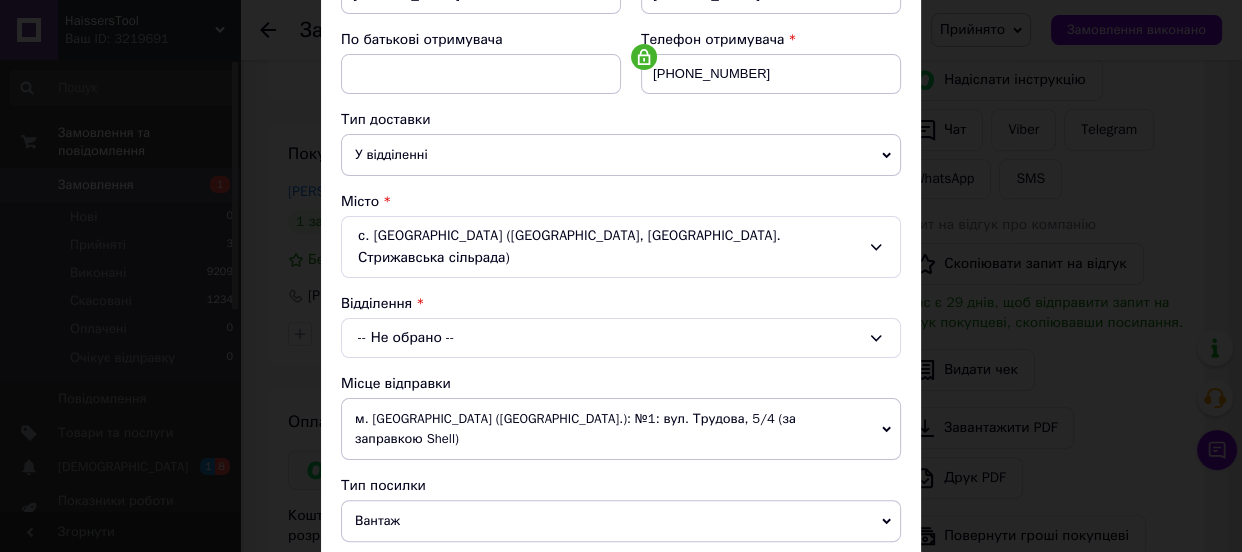 click on "-- Не обрано --" at bounding box center [621, 338] 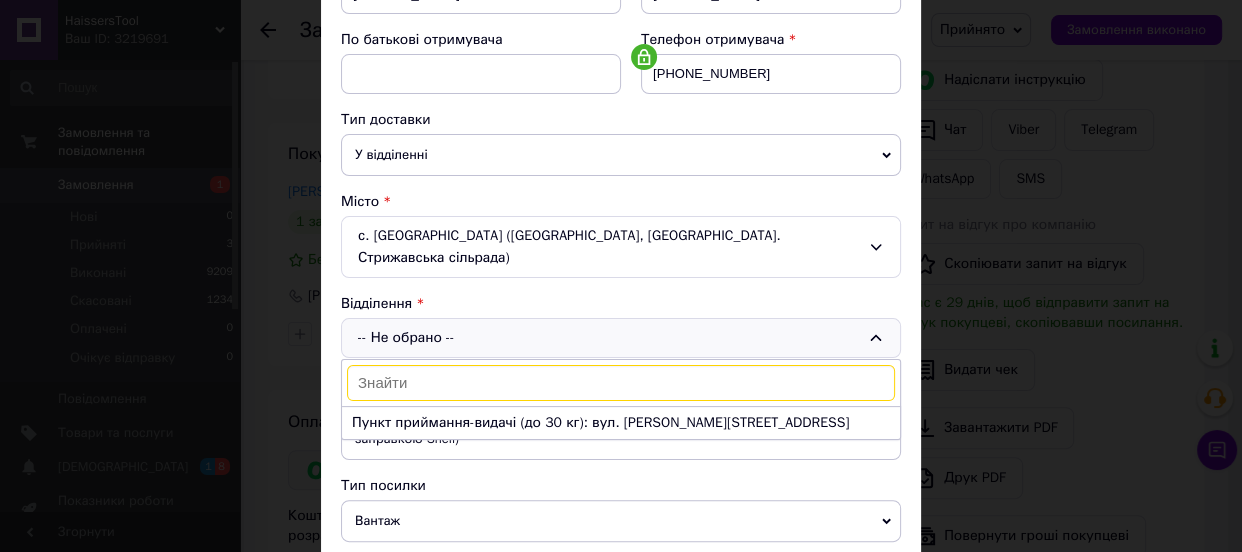 scroll, scrollTop: 272, scrollLeft: 0, axis: vertical 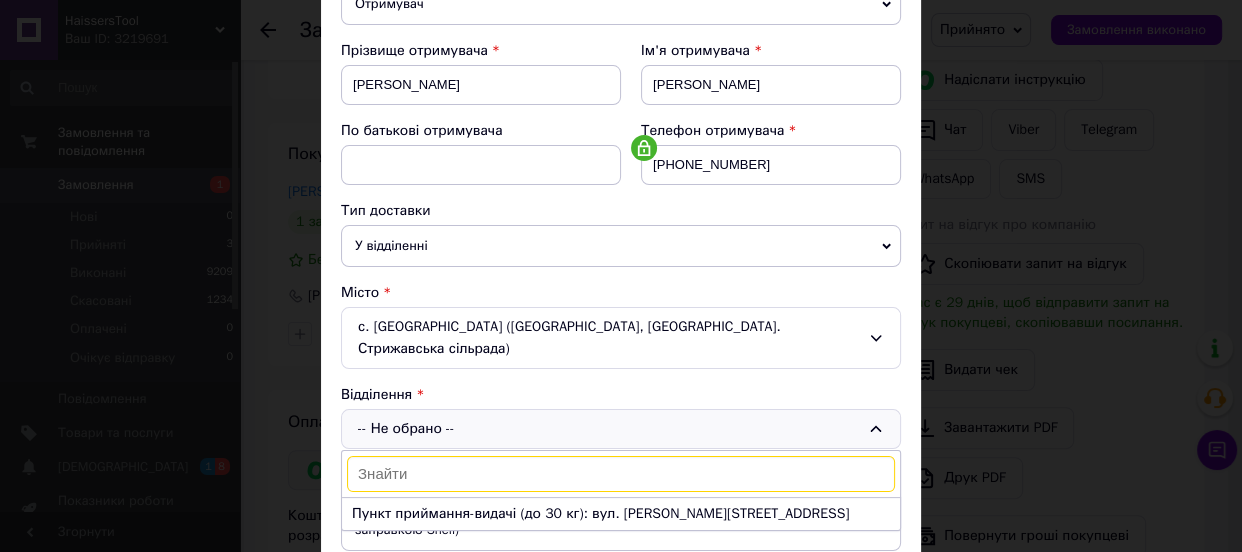 drag, startPoint x: 804, startPoint y: 320, endPoint x: 790, endPoint y: 322, distance: 14.142136 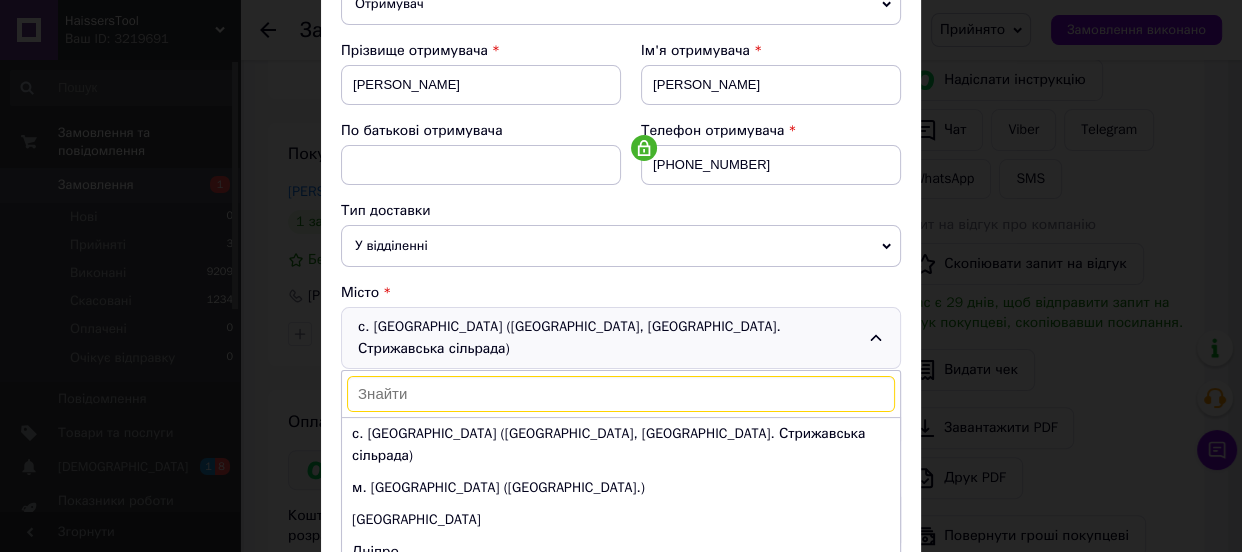 click at bounding box center (621, 394) 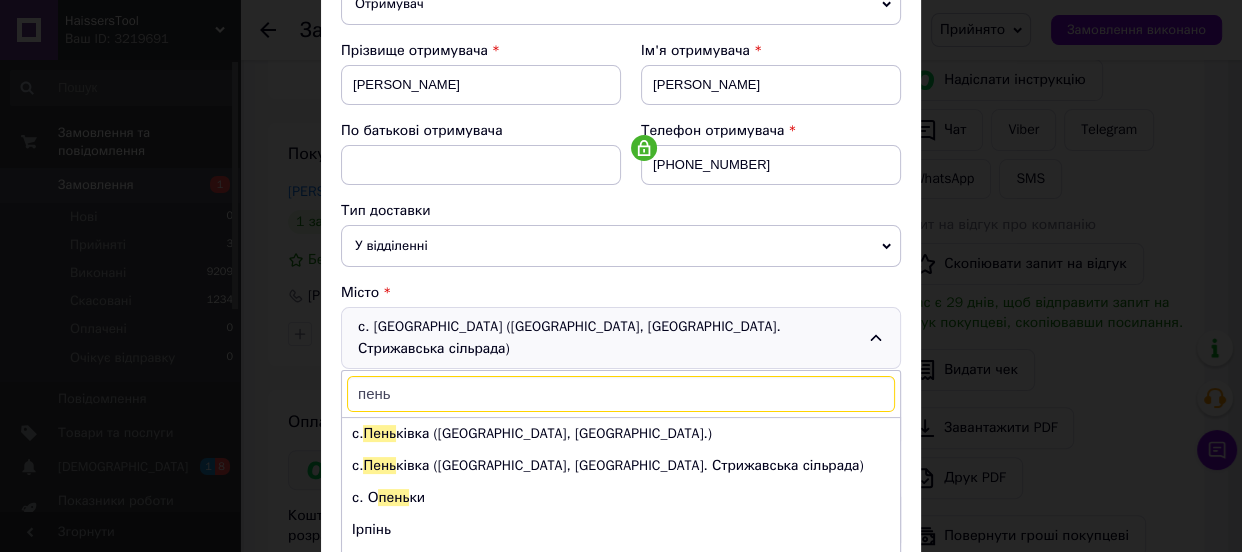 scroll, scrollTop: 0, scrollLeft: 0, axis: both 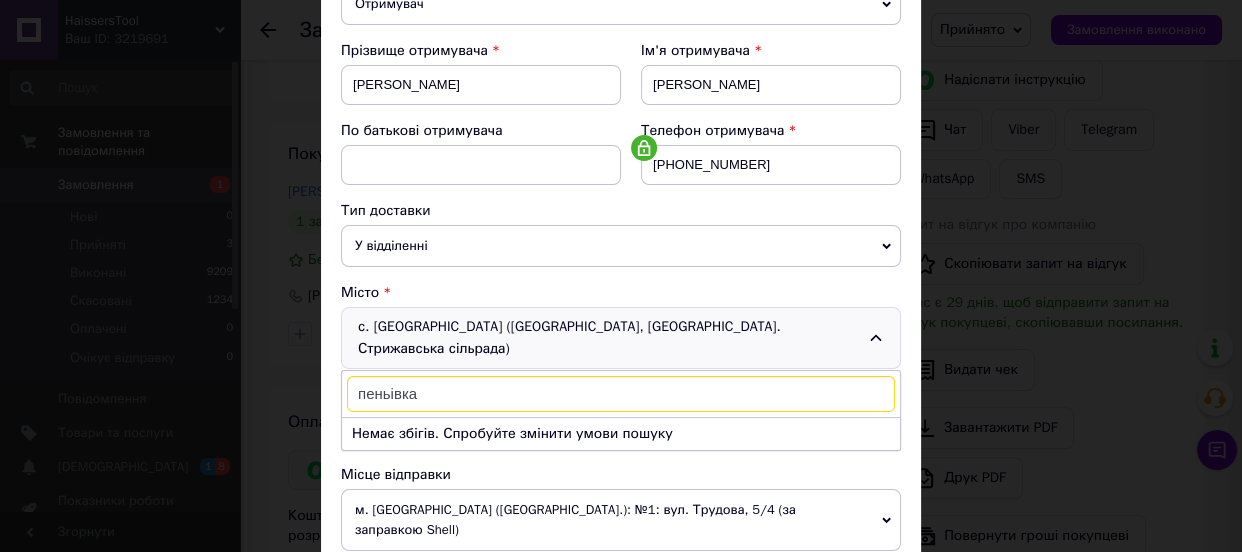 click on "пеньівка" at bounding box center [621, 394] 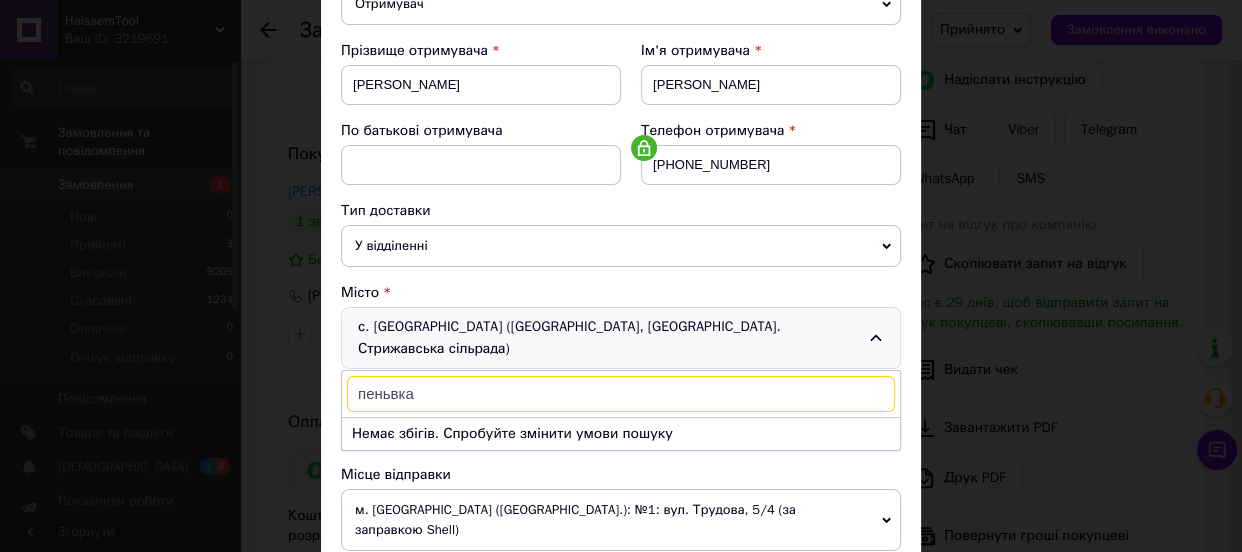 click on "пеньвка" at bounding box center (621, 394) 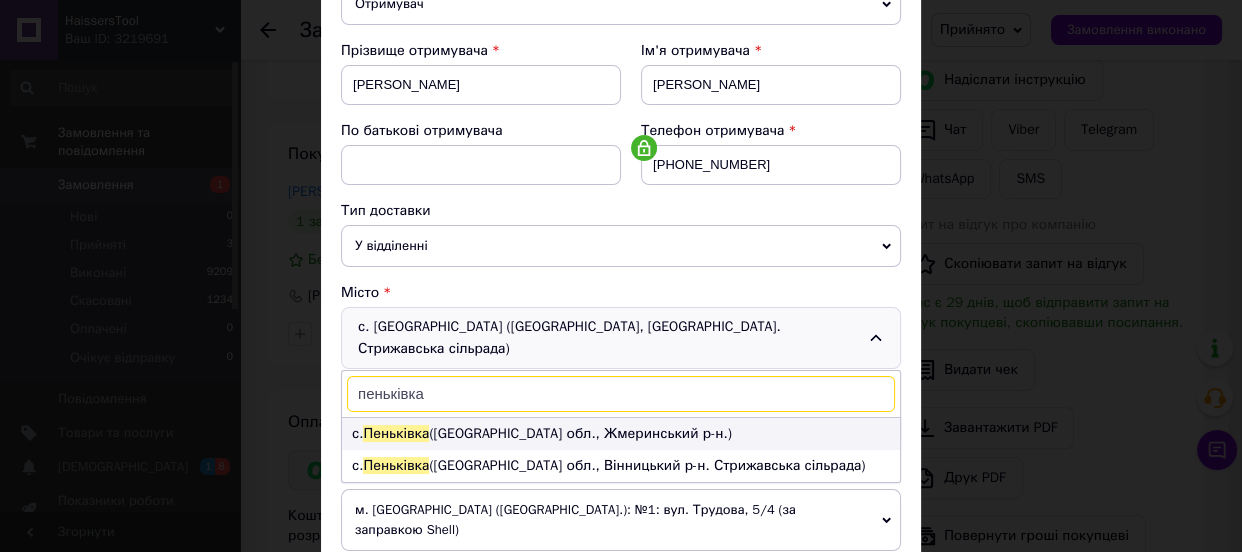 type on "пеньківка" 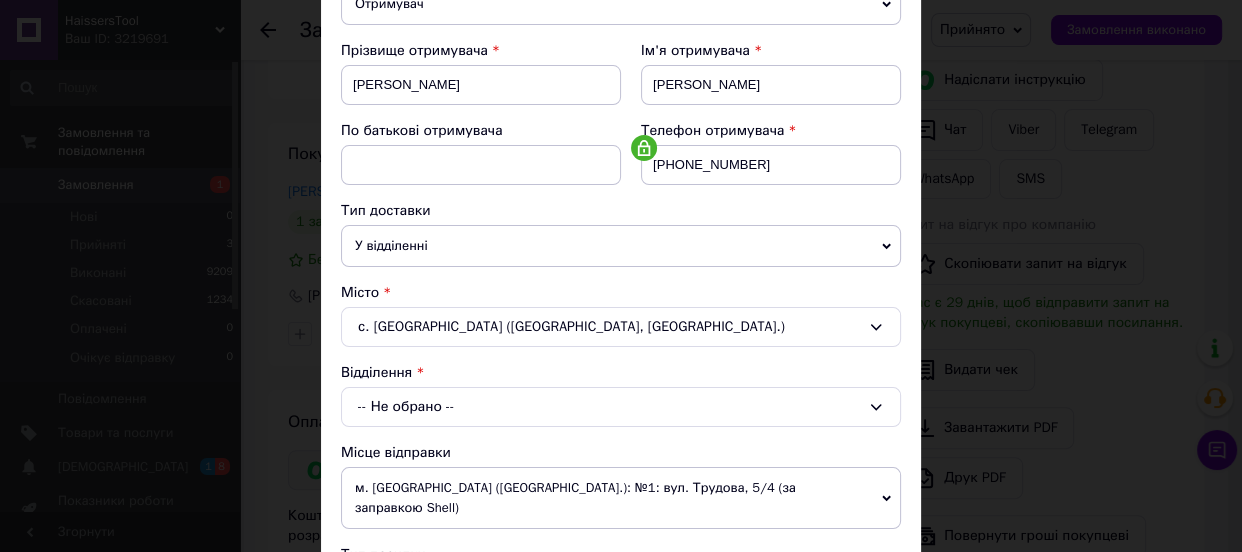 click on "-- Не обрано --" at bounding box center [621, 407] 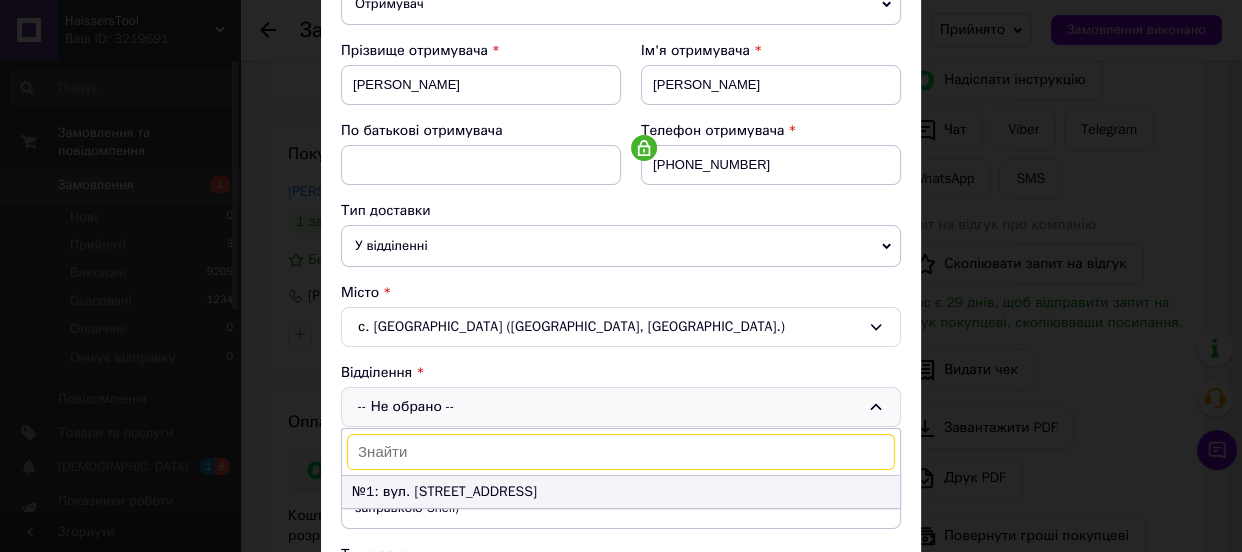 click on "№1: вул. Миру, 60а" at bounding box center [621, 492] 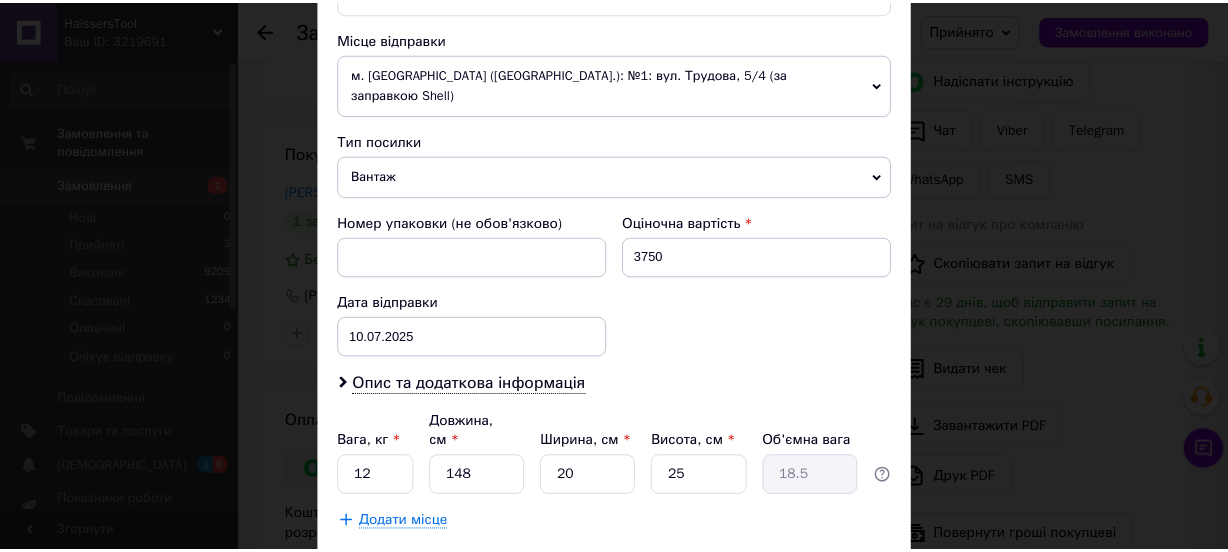 scroll, scrollTop: 773, scrollLeft: 0, axis: vertical 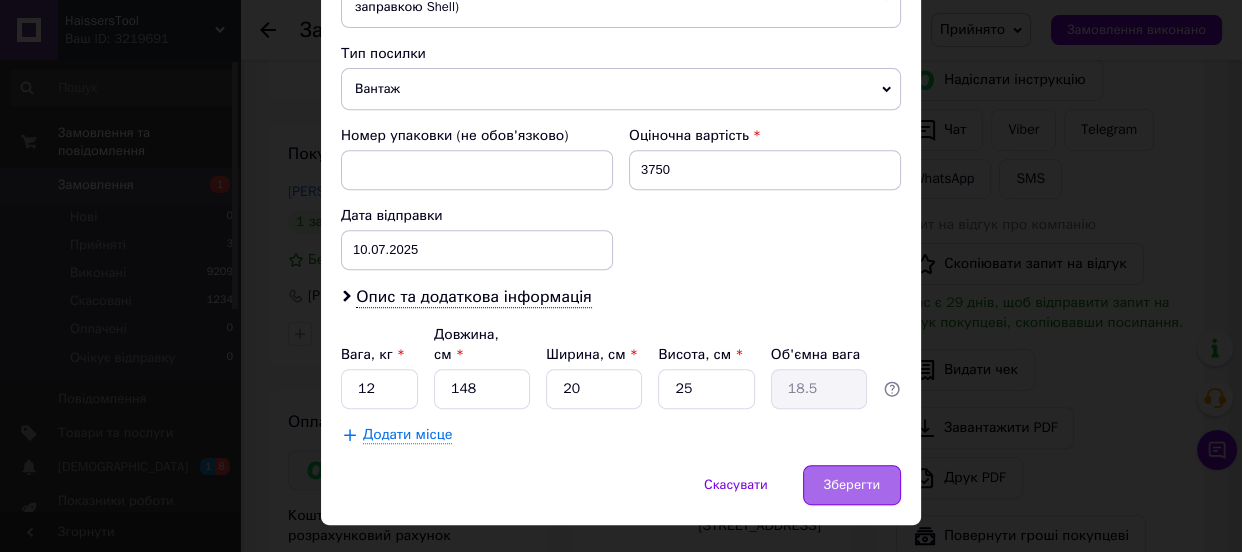 click on "Зберегти" at bounding box center (852, 485) 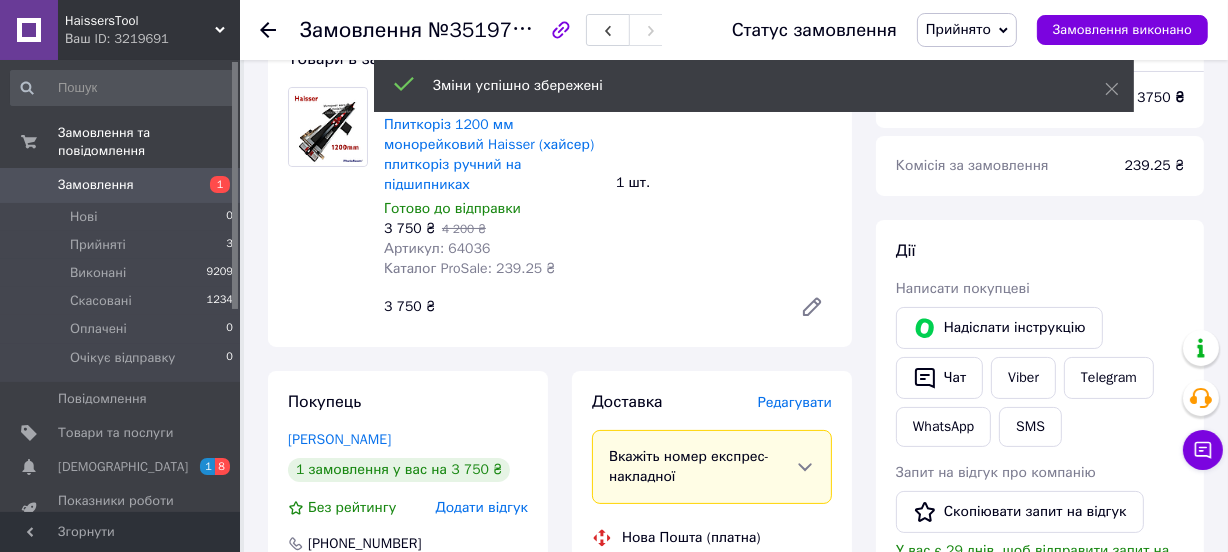 scroll, scrollTop: 181, scrollLeft: 0, axis: vertical 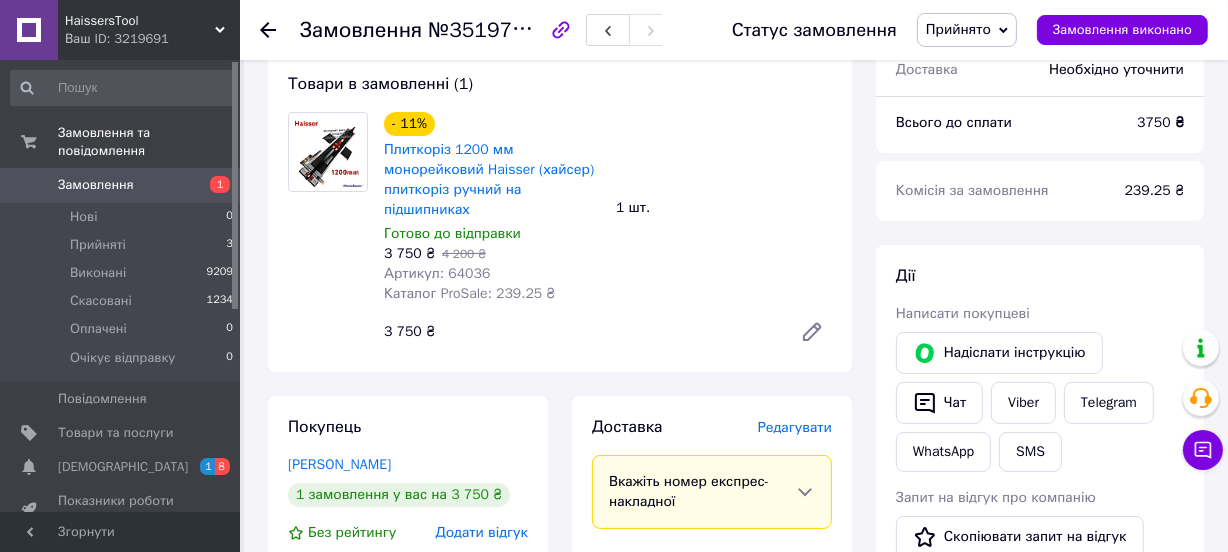 click 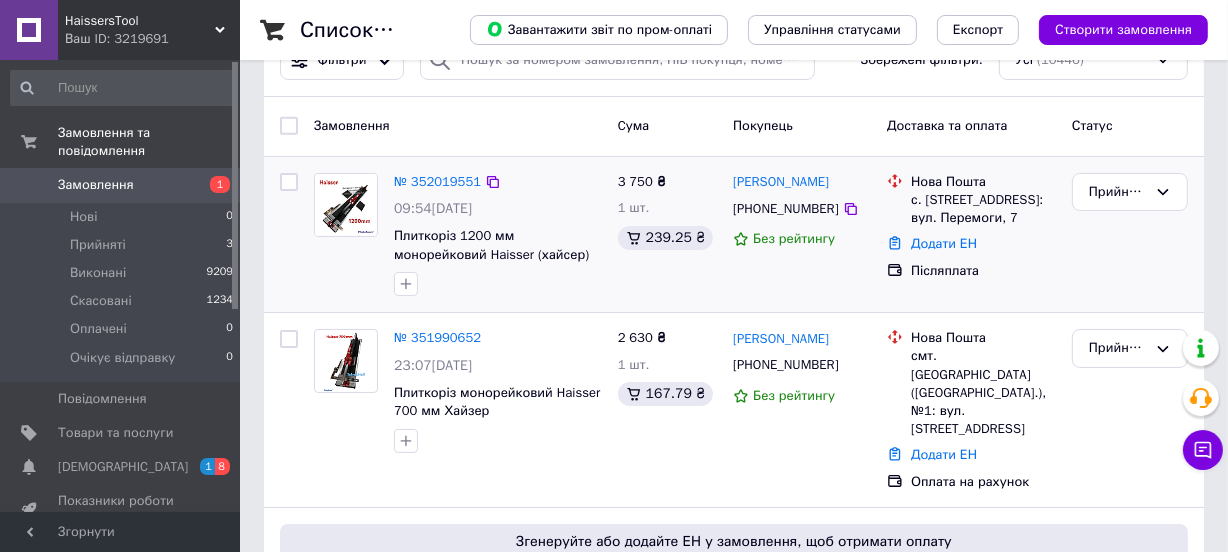 scroll, scrollTop: 0, scrollLeft: 0, axis: both 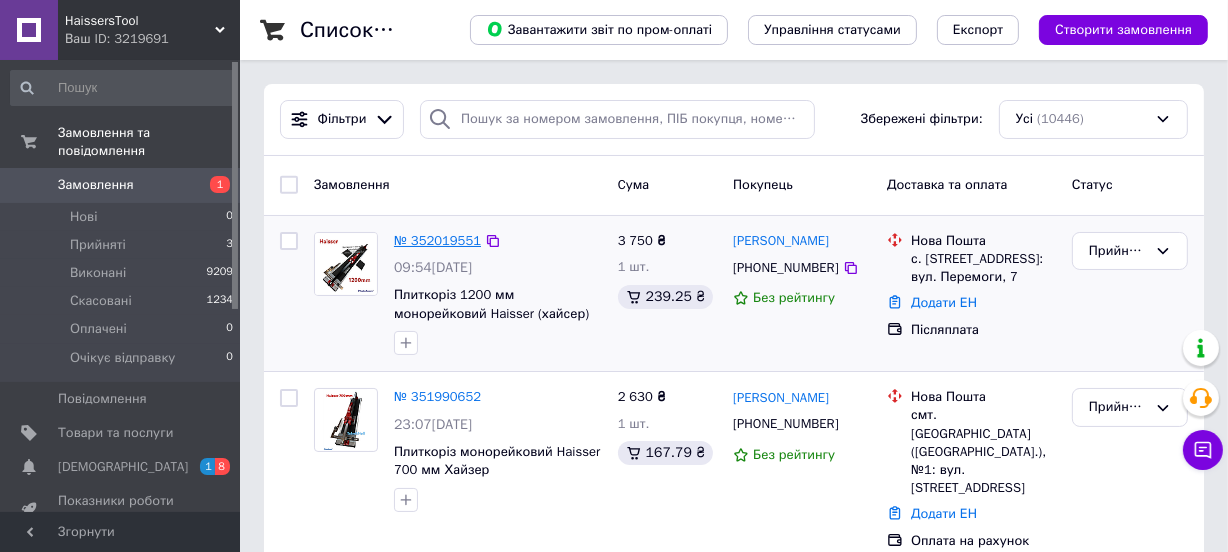 click on "№ 352019551" at bounding box center [437, 240] 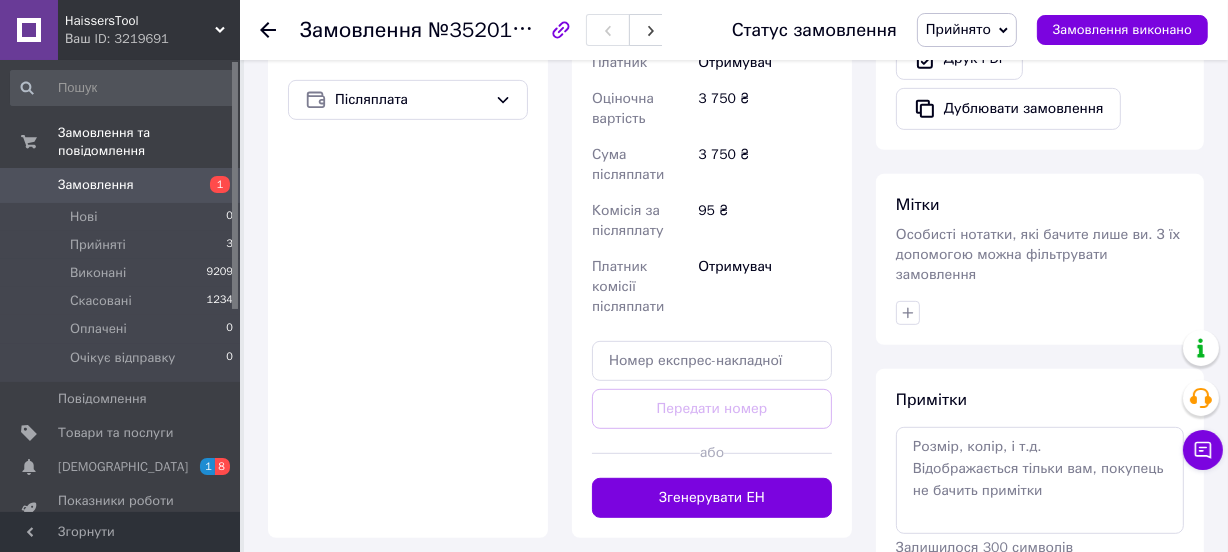 scroll, scrollTop: 818, scrollLeft: 0, axis: vertical 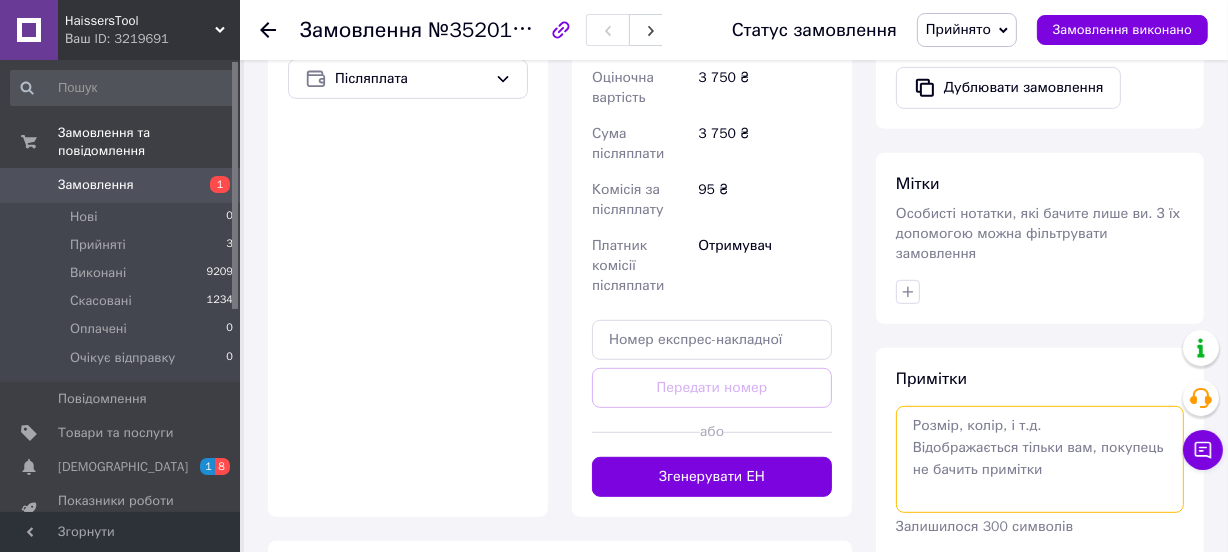 click at bounding box center [1040, 459] 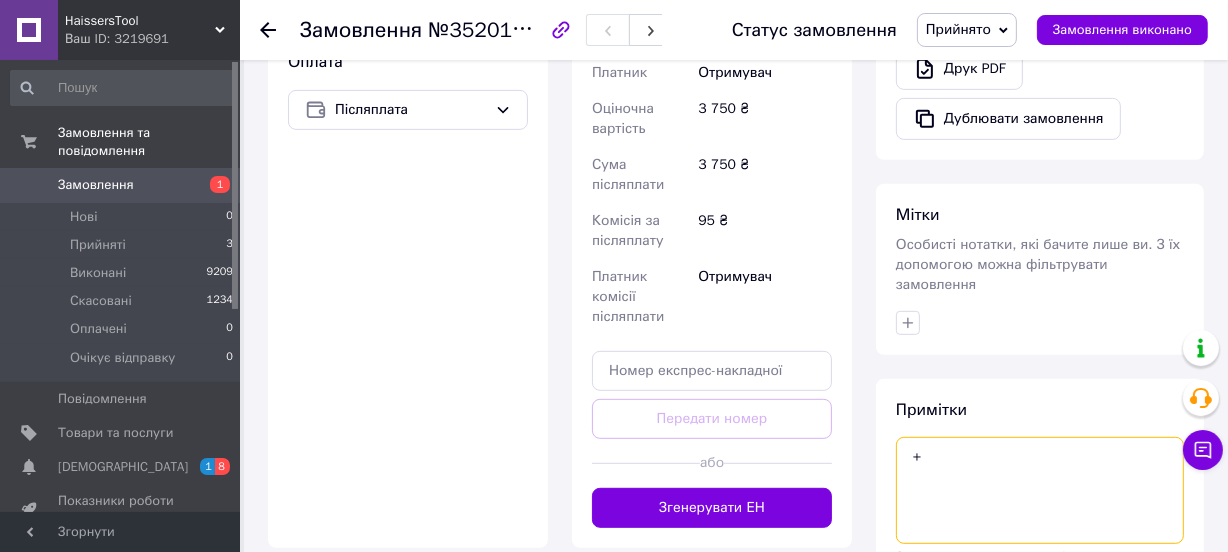 scroll, scrollTop: 818, scrollLeft: 0, axis: vertical 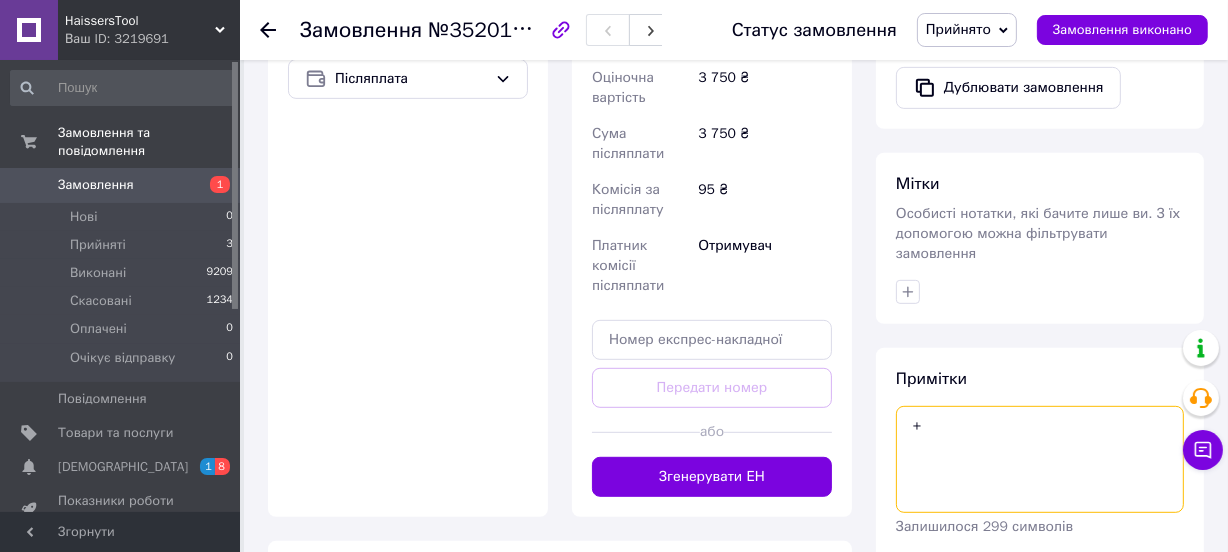 click on "+" at bounding box center (1040, 459) 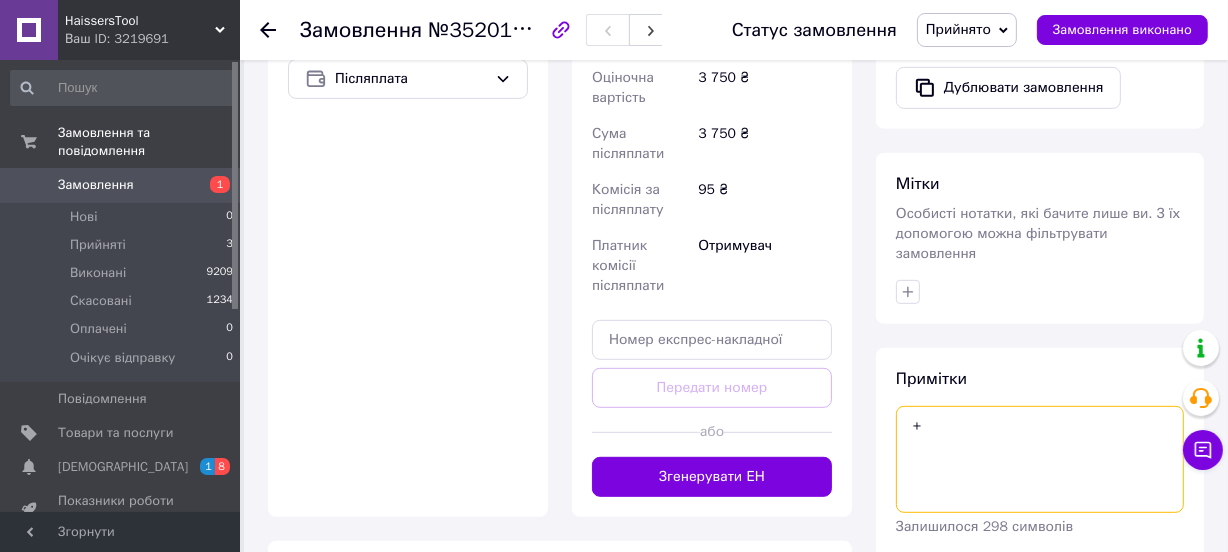 click on "+" at bounding box center (1040, 459) 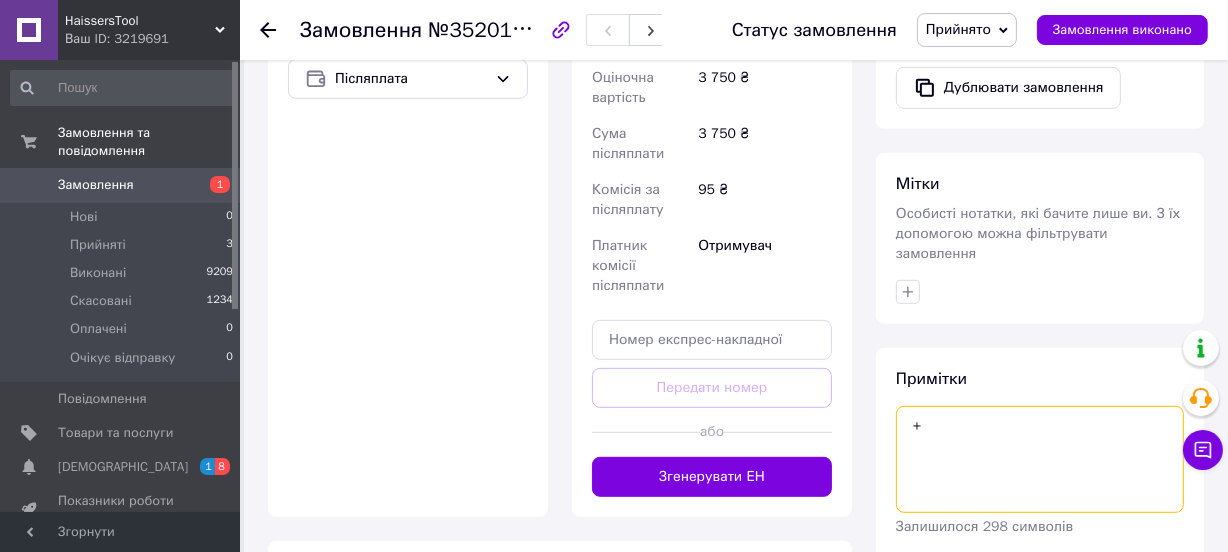 click on "+" at bounding box center [1040, 459] 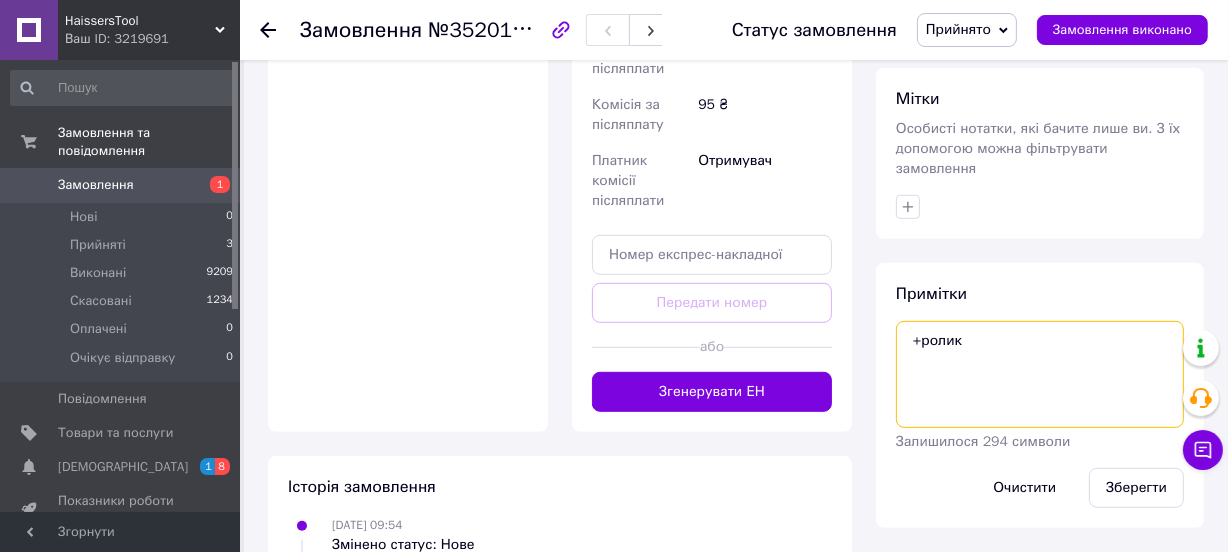 scroll, scrollTop: 997, scrollLeft: 0, axis: vertical 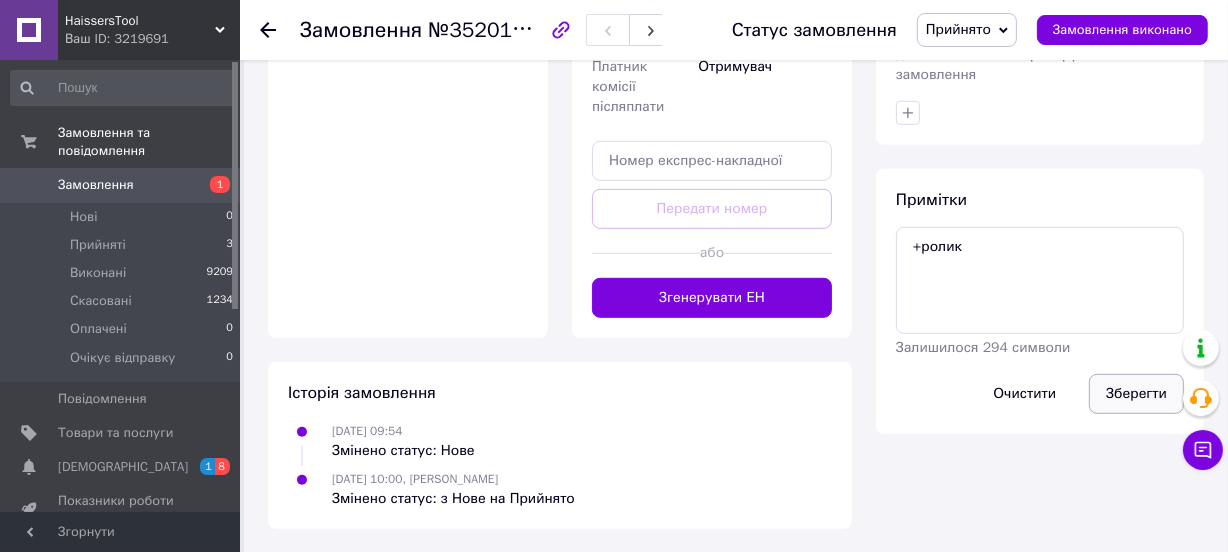 click on "Зберегти" at bounding box center [1136, 394] 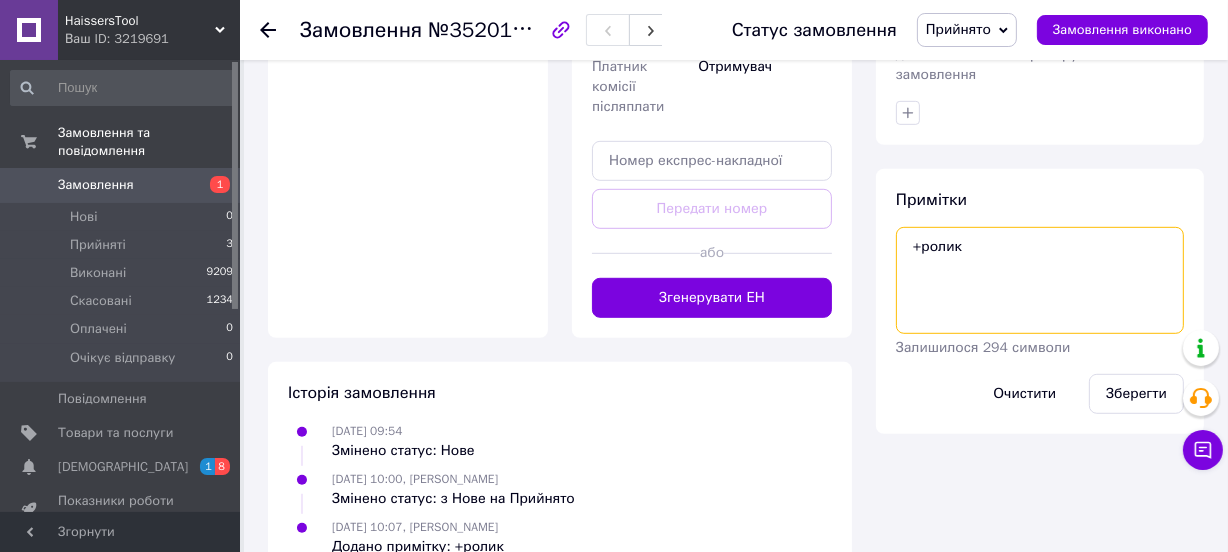 click on "+ролик" at bounding box center (1040, 280) 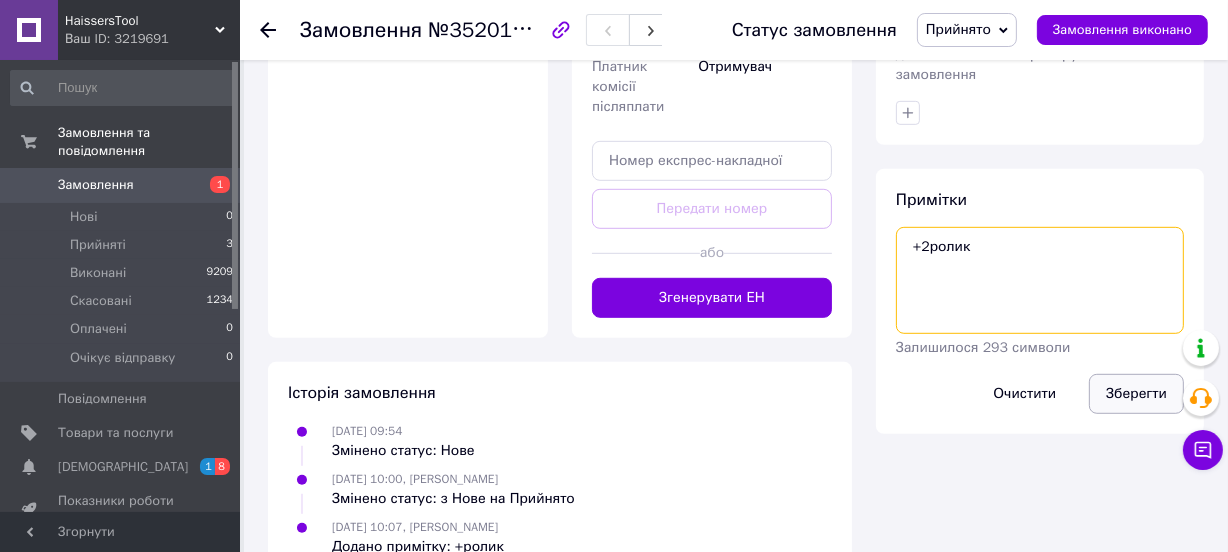 type on "+2ролик" 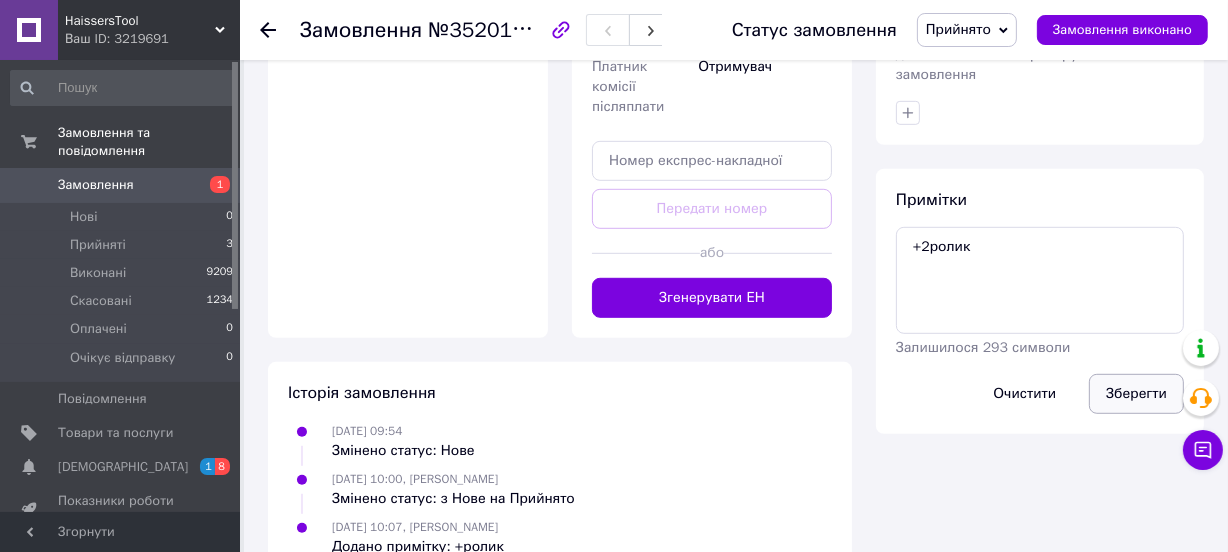 click on "Зберегти" at bounding box center (1136, 394) 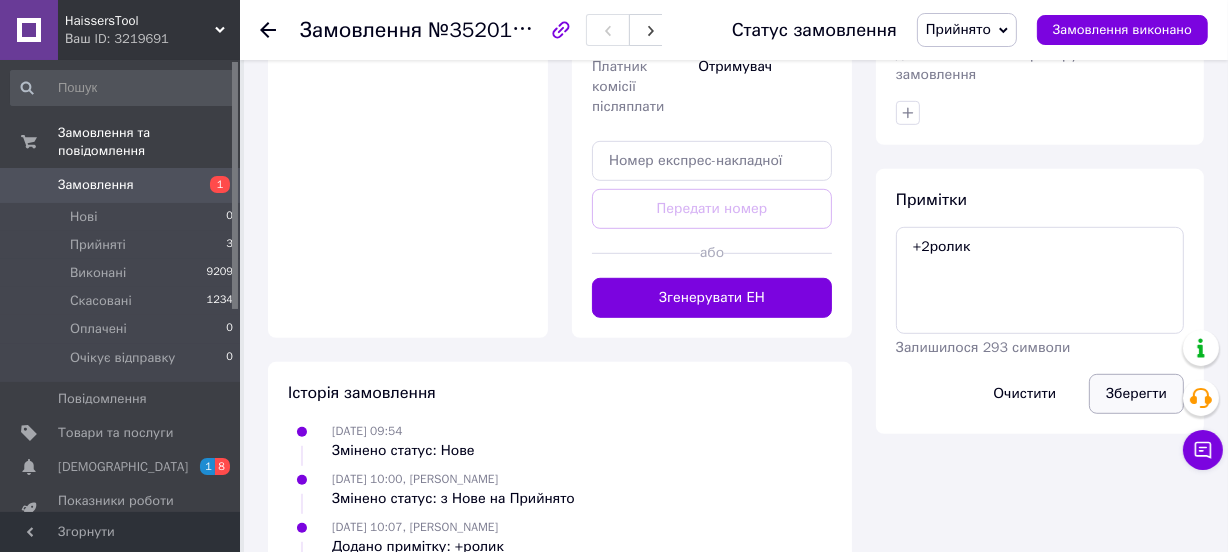 click on "Зберегти" at bounding box center [1136, 394] 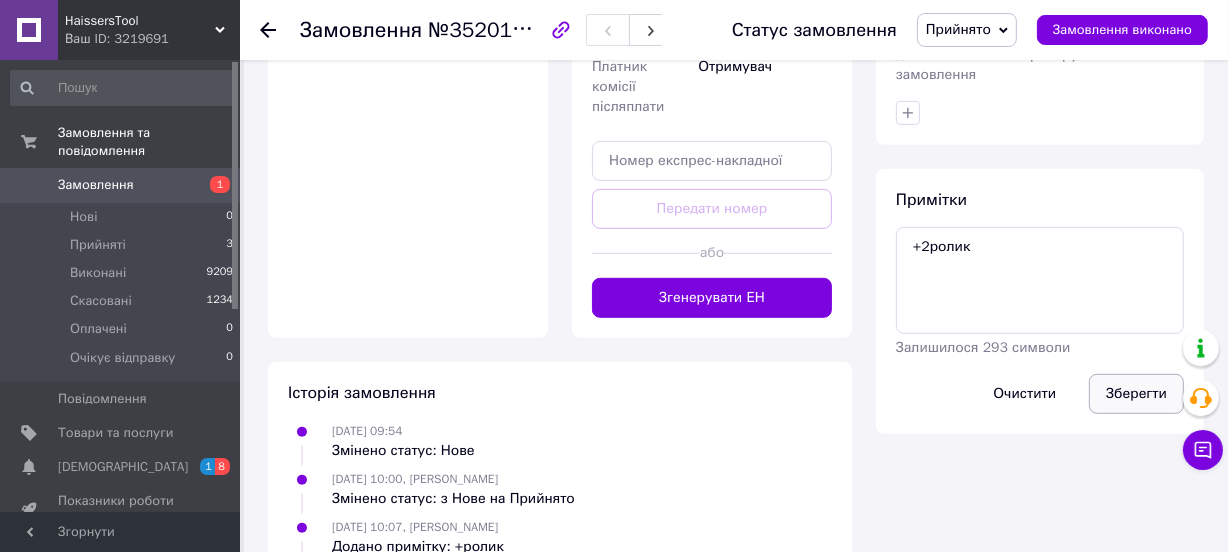 click on "Зберегти" at bounding box center [1136, 394] 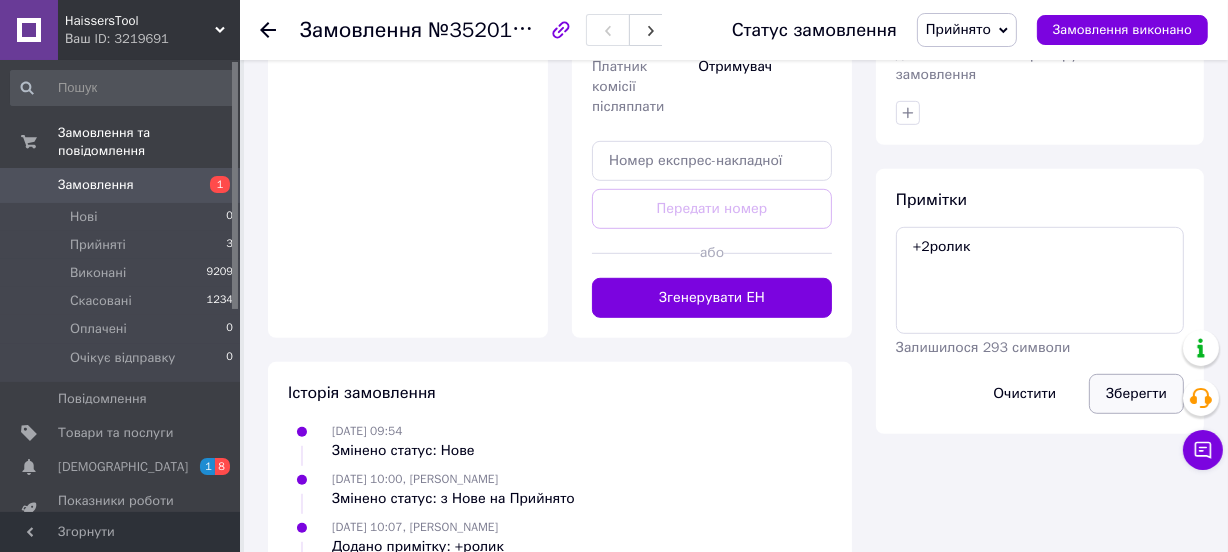 click on "Зберегти" at bounding box center (1136, 394) 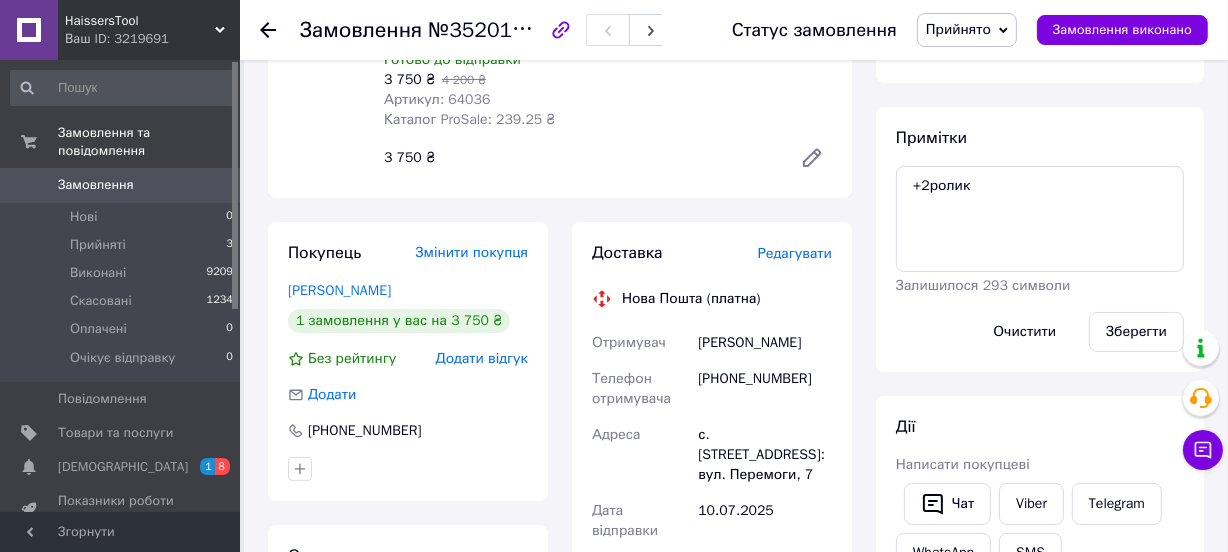 scroll, scrollTop: 345, scrollLeft: 0, axis: vertical 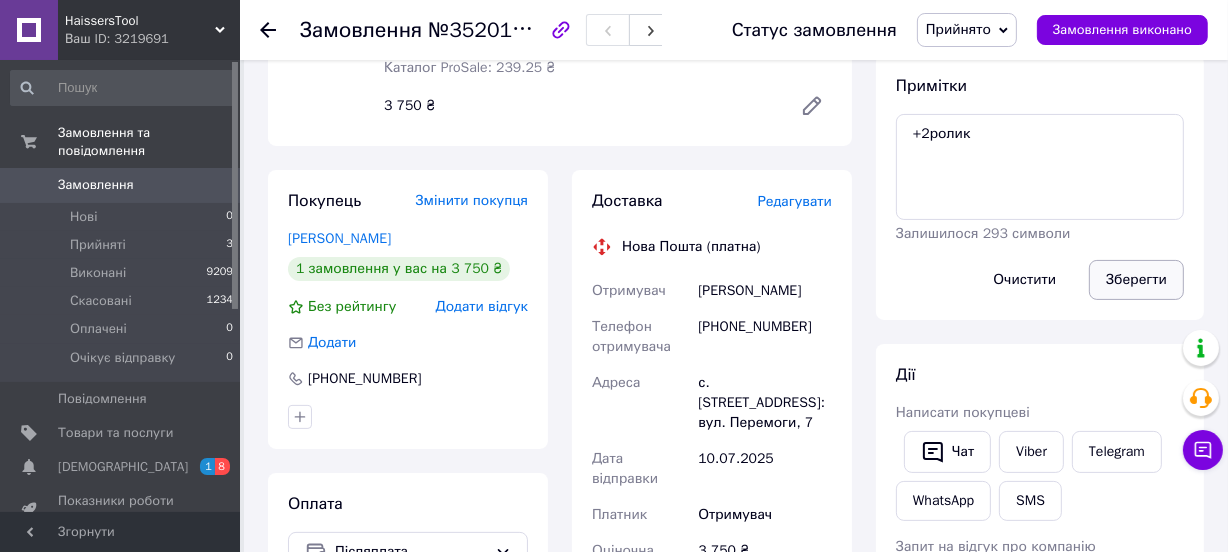 click on "Зберегти" at bounding box center [1136, 280] 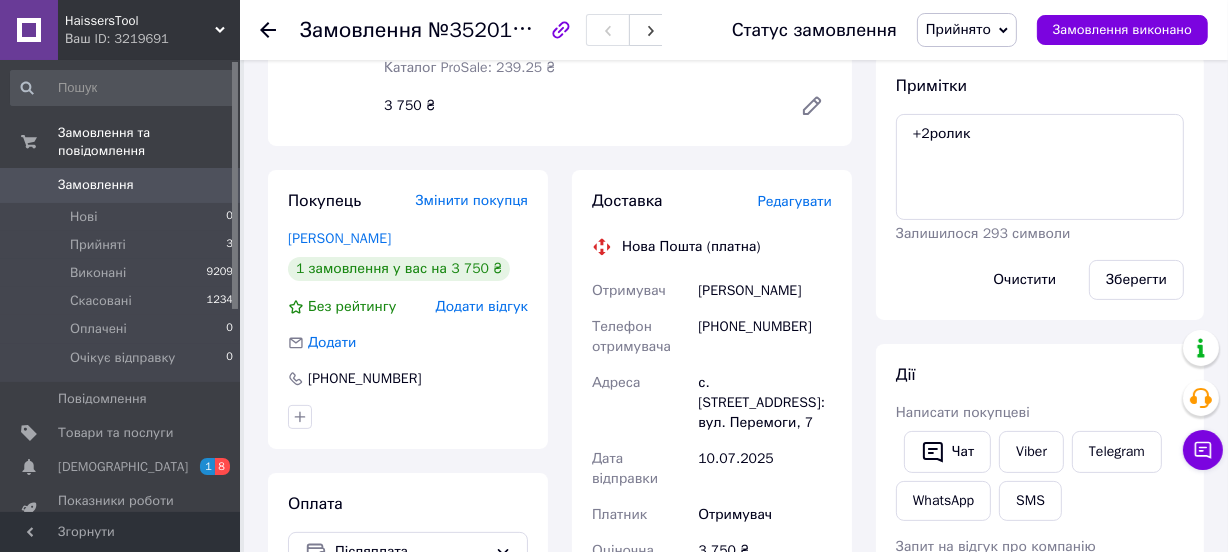 click 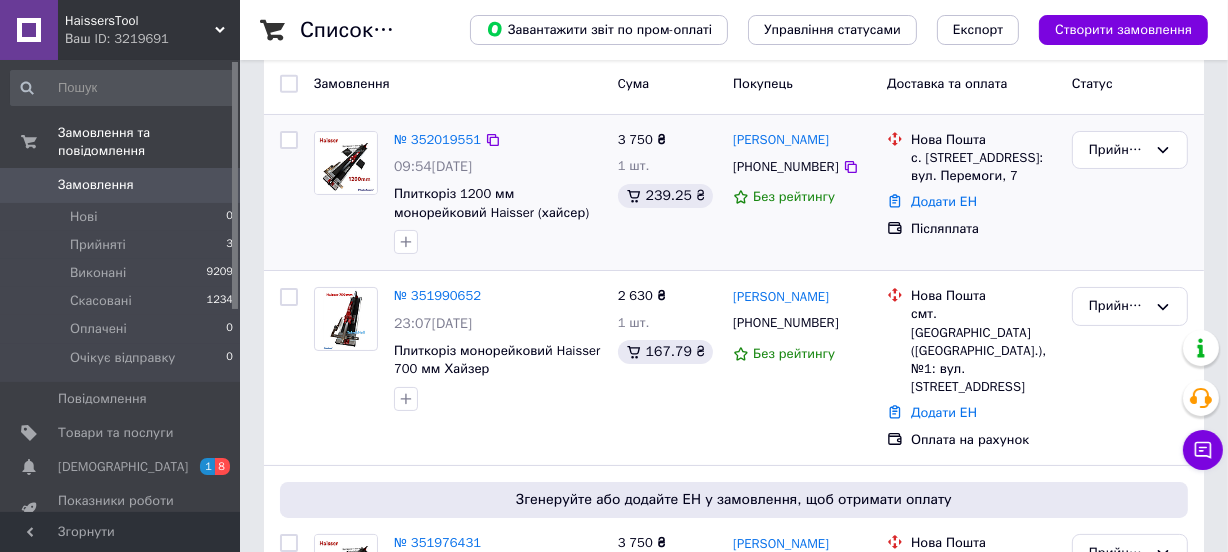 scroll, scrollTop: 181, scrollLeft: 0, axis: vertical 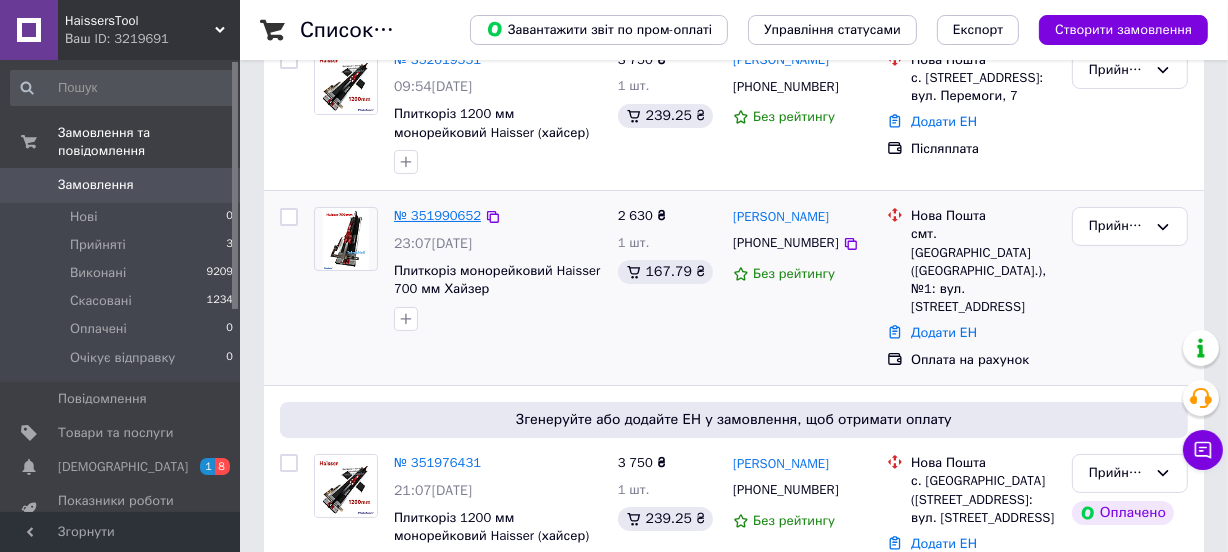 click on "№ 351990652" at bounding box center (437, 215) 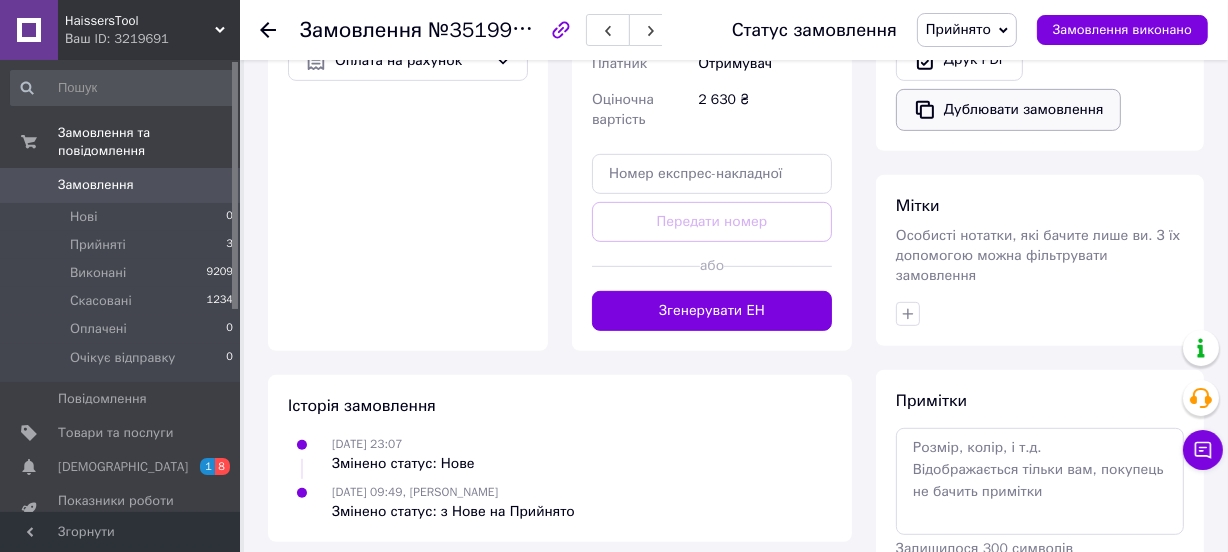 scroll, scrollTop: 818, scrollLeft: 0, axis: vertical 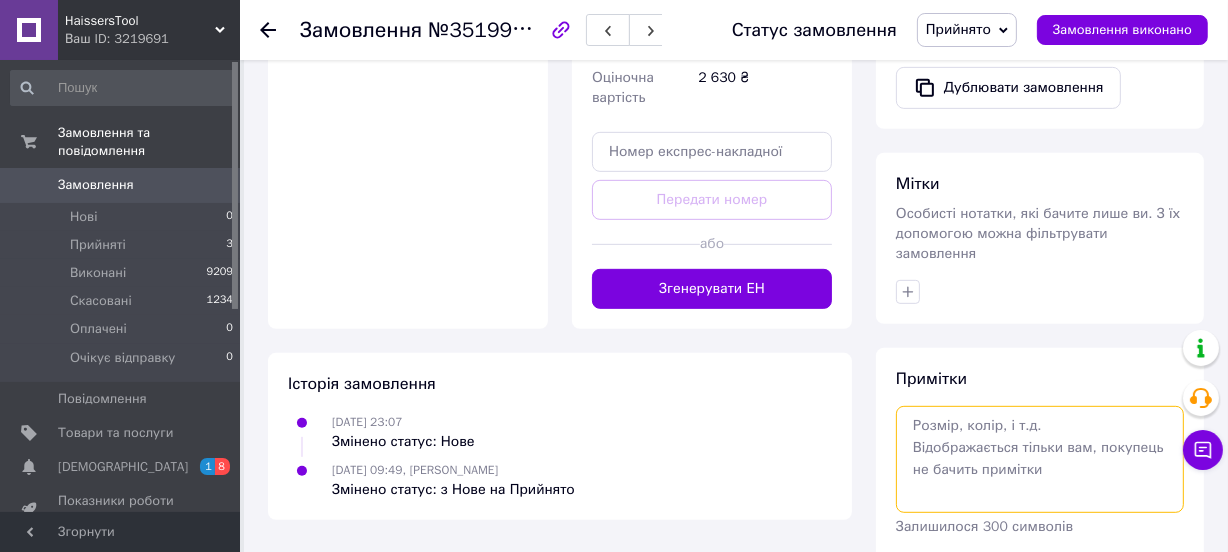 click at bounding box center [1040, 459] 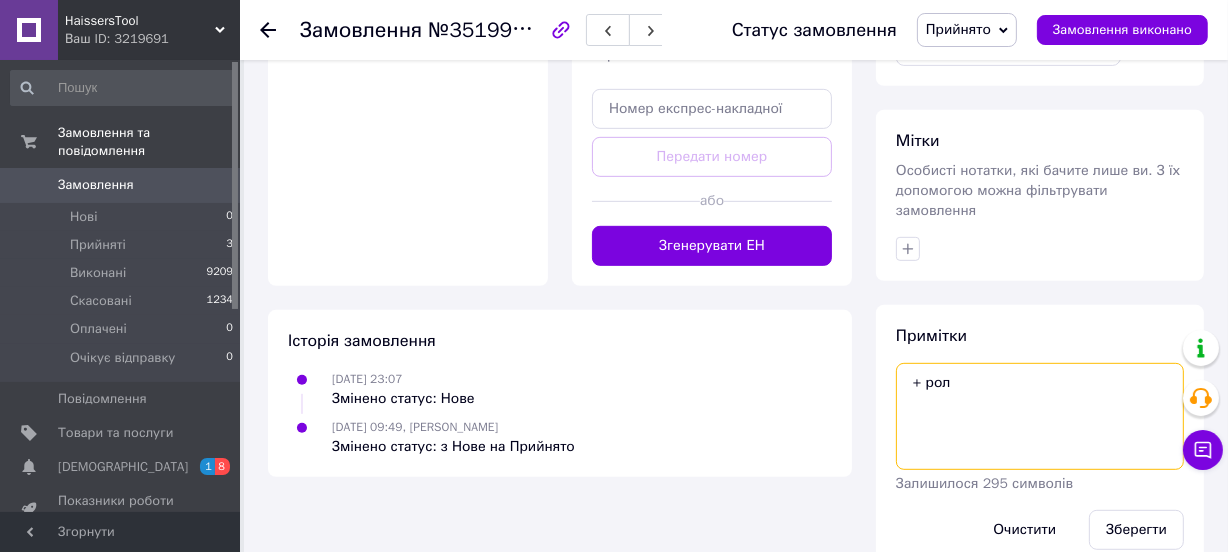 scroll, scrollTop: 880, scrollLeft: 0, axis: vertical 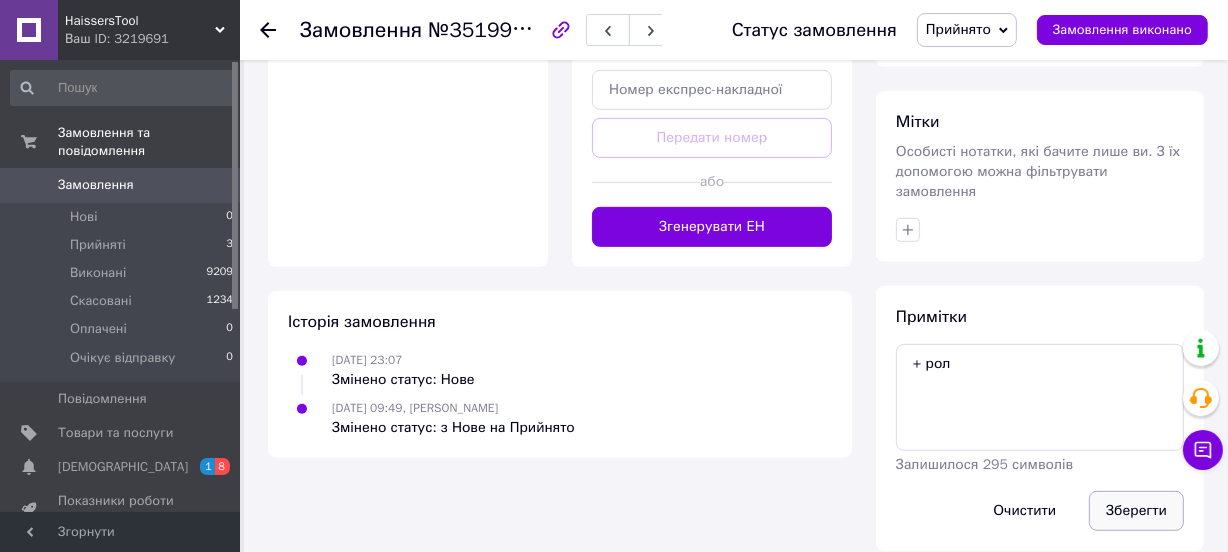 click on "Зберегти" at bounding box center [1136, 511] 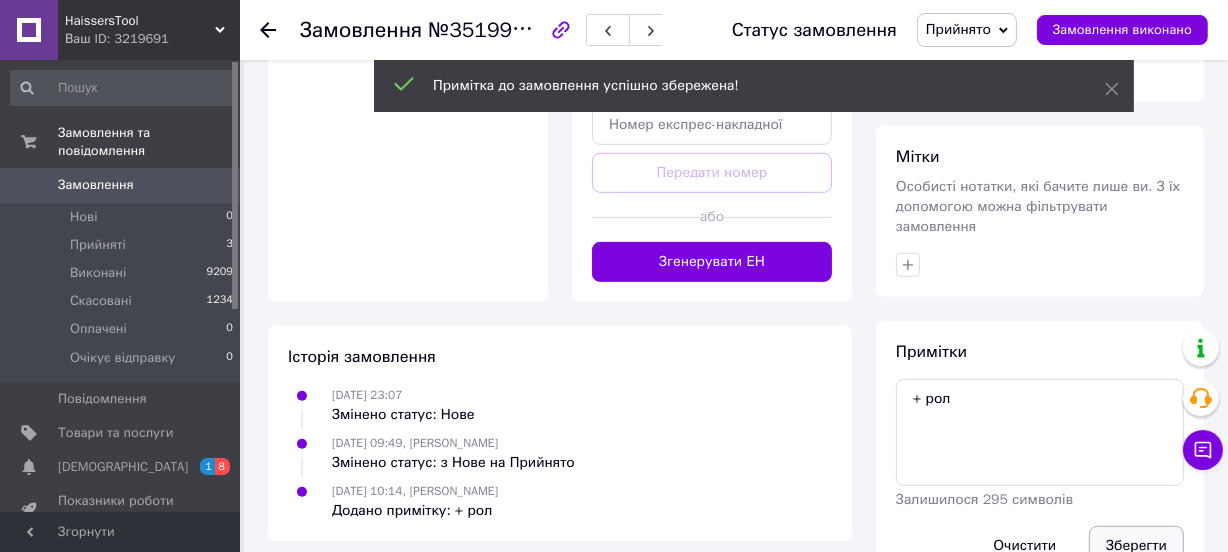 scroll, scrollTop: 880, scrollLeft: 0, axis: vertical 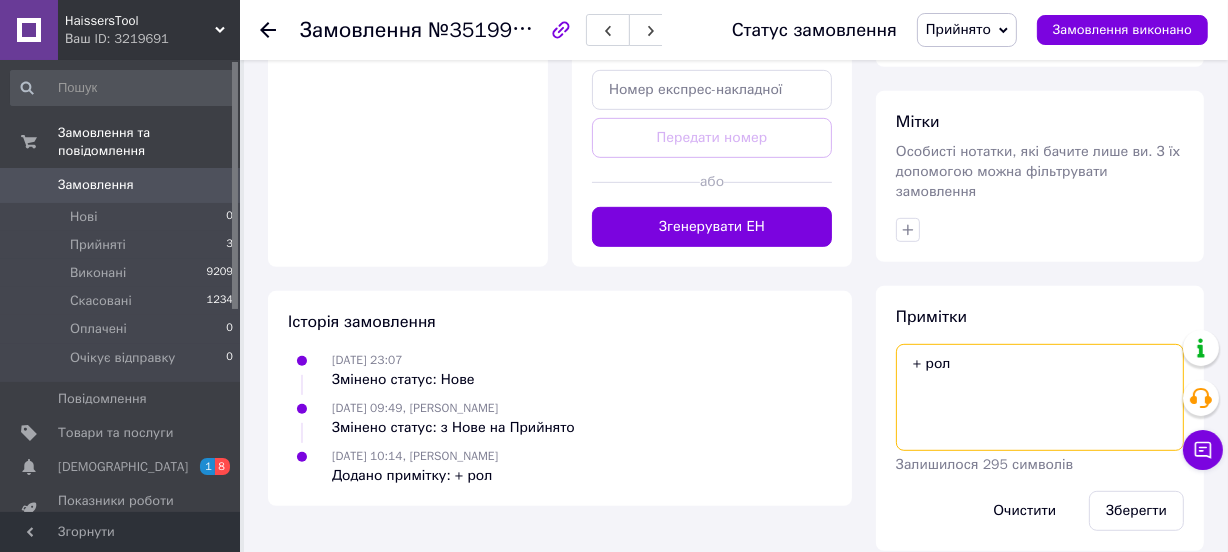 click on "+ рол" at bounding box center (1040, 397) 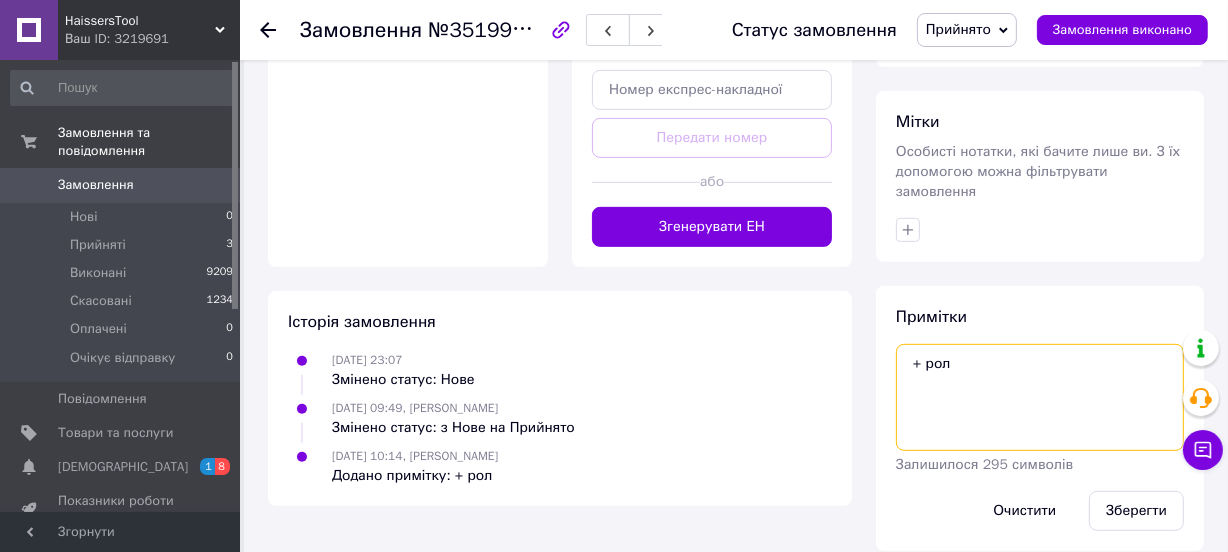 click on "+ рол" at bounding box center [1040, 397] 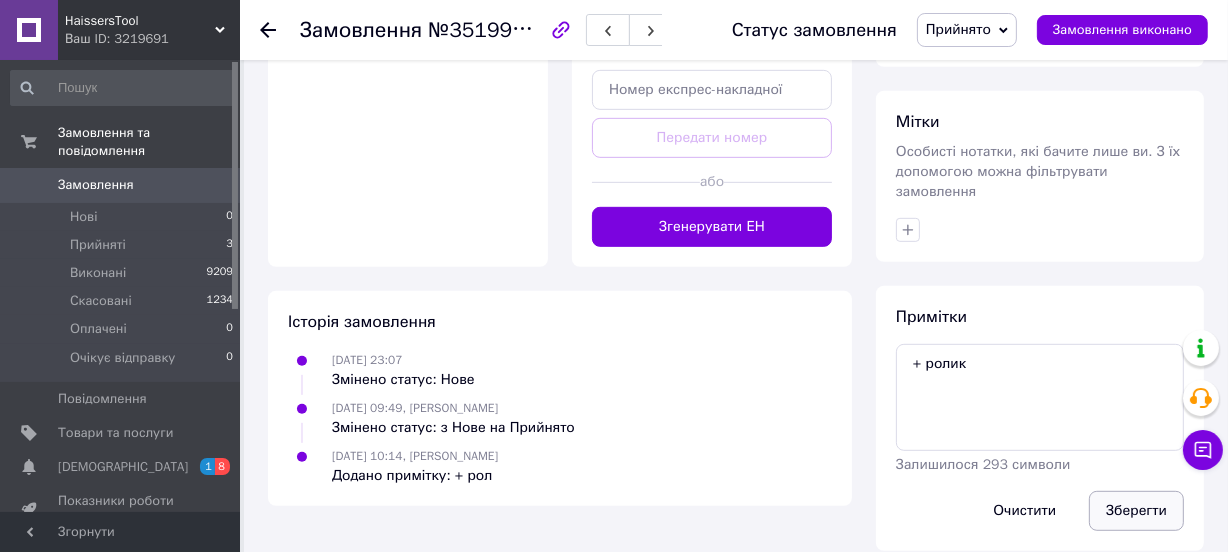 click on "Зберегти" at bounding box center [1136, 511] 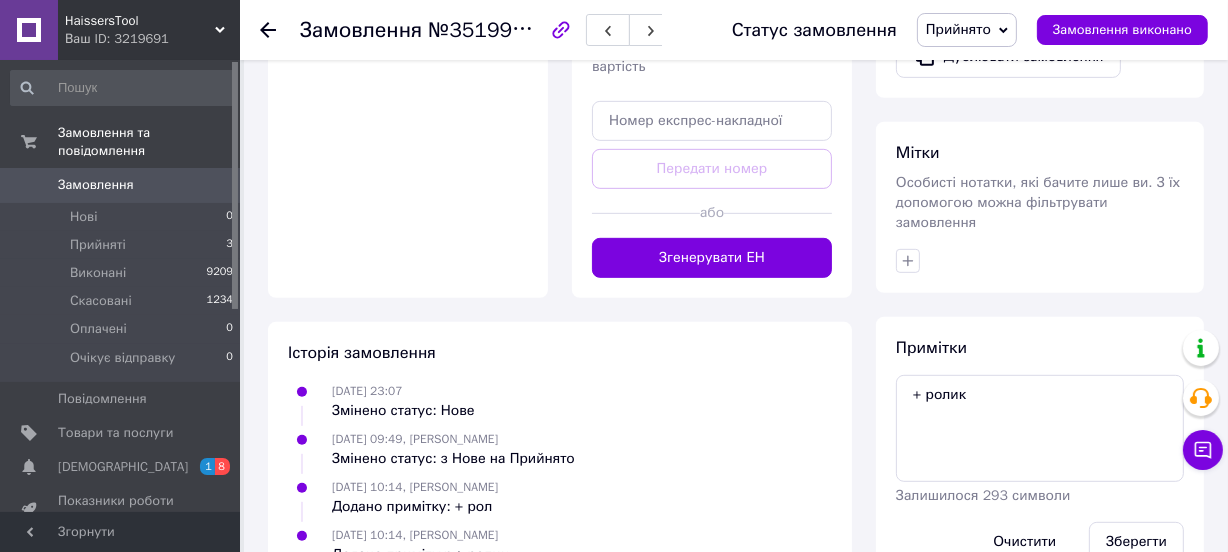 scroll, scrollTop: 880, scrollLeft: 0, axis: vertical 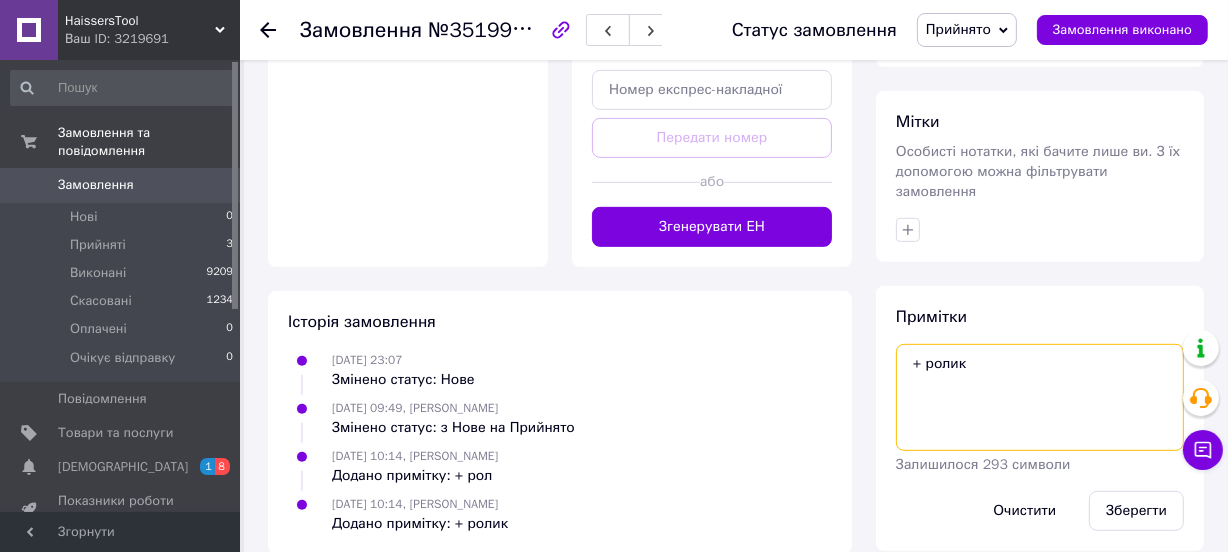 click on "+ ролик" at bounding box center (1040, 397) 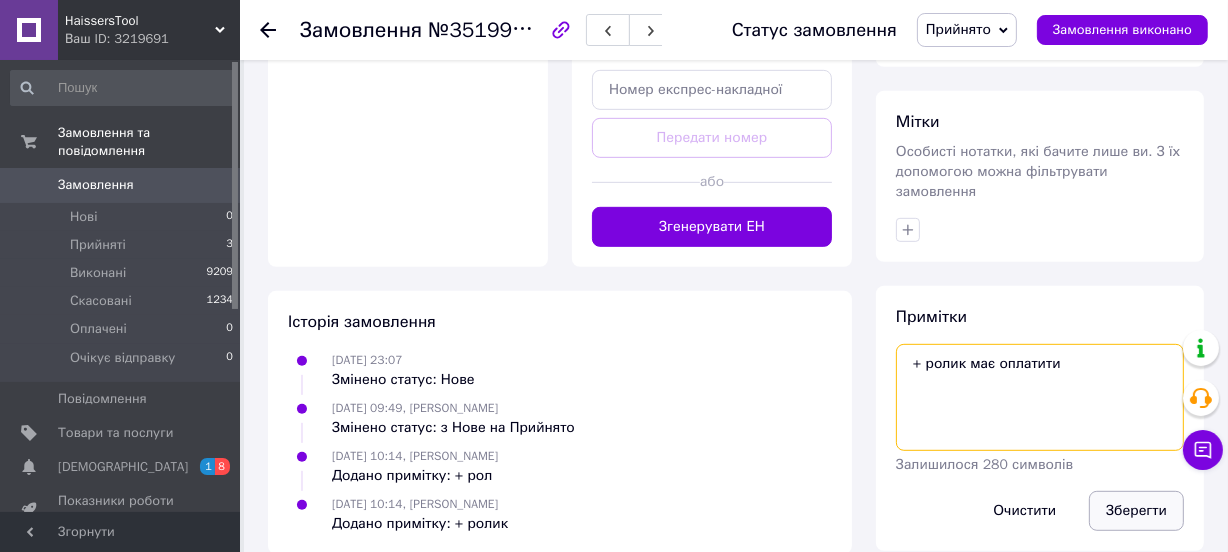 type on "+ ролик має оплатити" 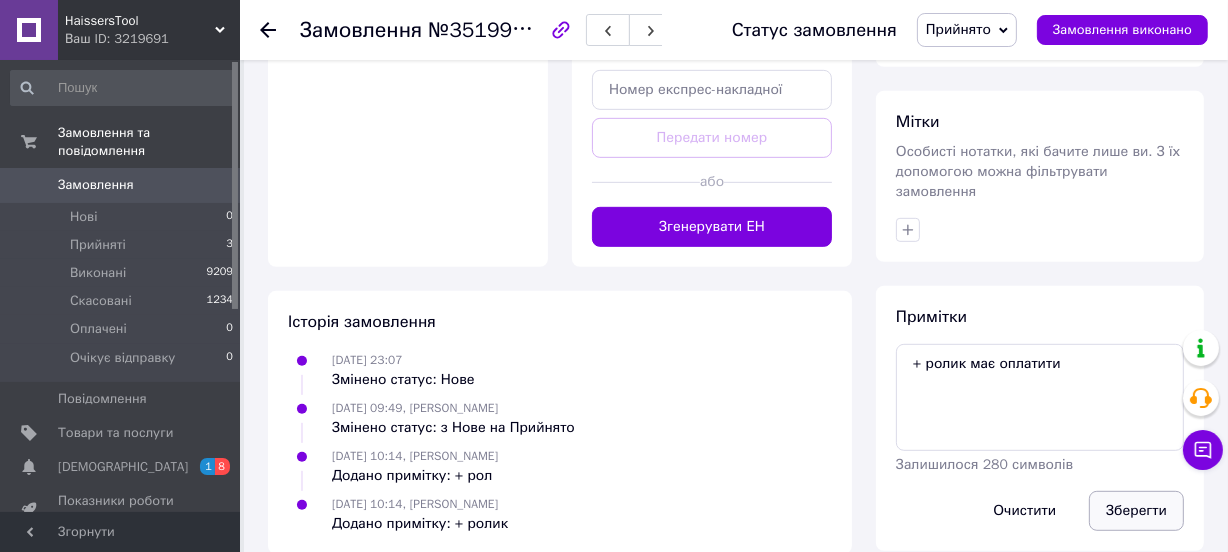 click on "Зберегти" at bounding box center [1136, 511] 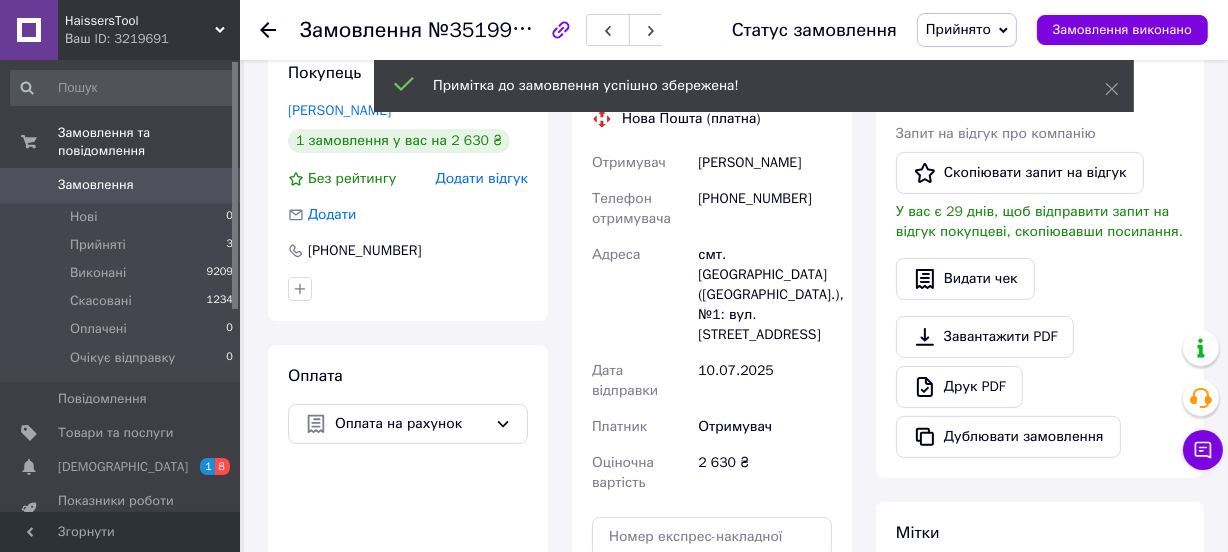 scroll, scrollTop: 426, scrollLeft: 0, axis: vertical 